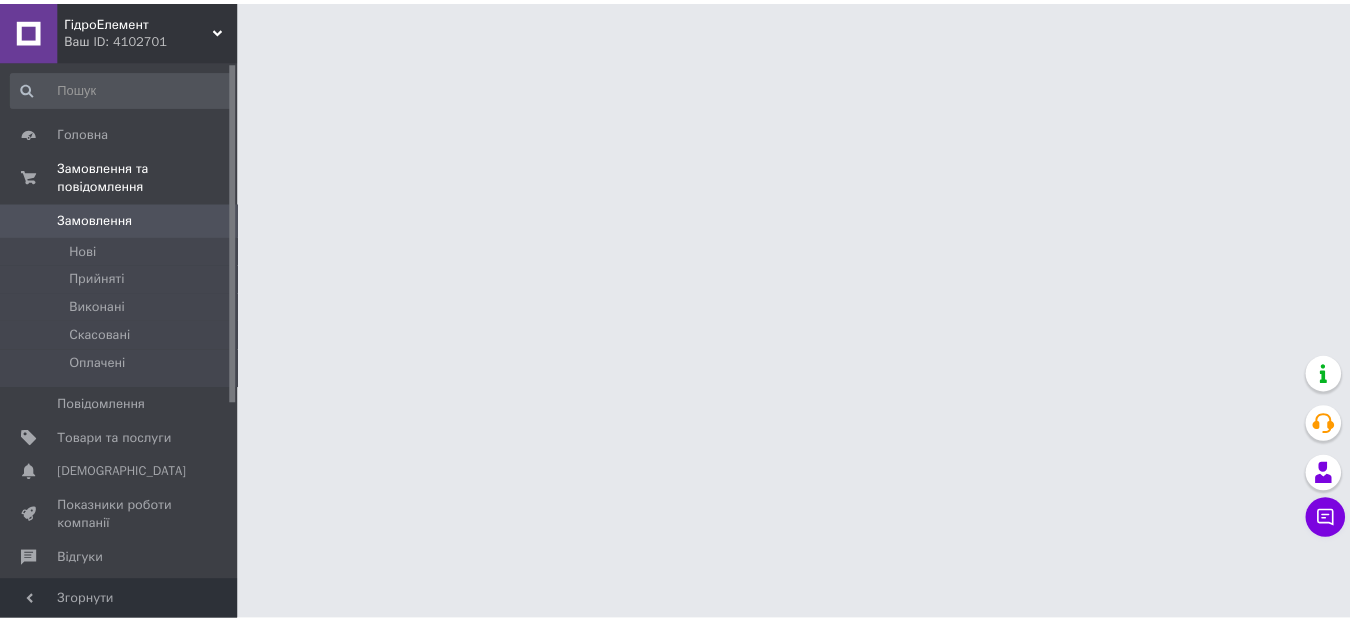 scroll, scrollTop: 0, scrollLeft: 0, axis: both 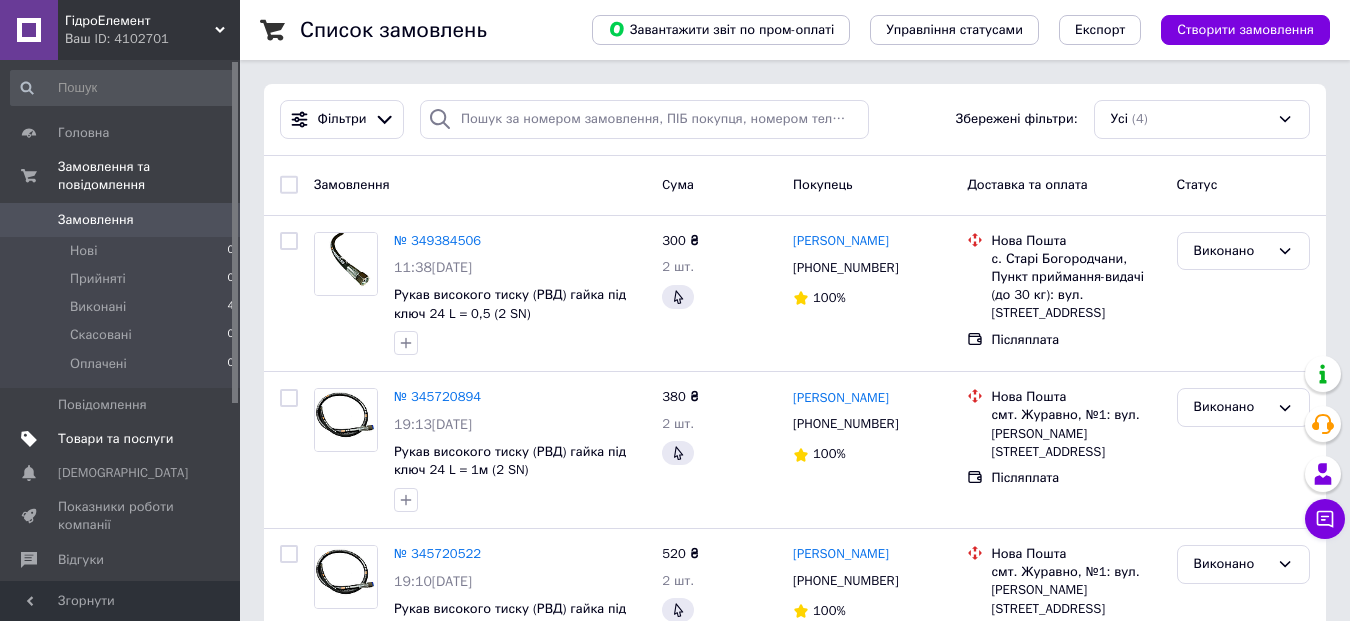 click on "Товари та послуги" at bounding box center [115, 439] 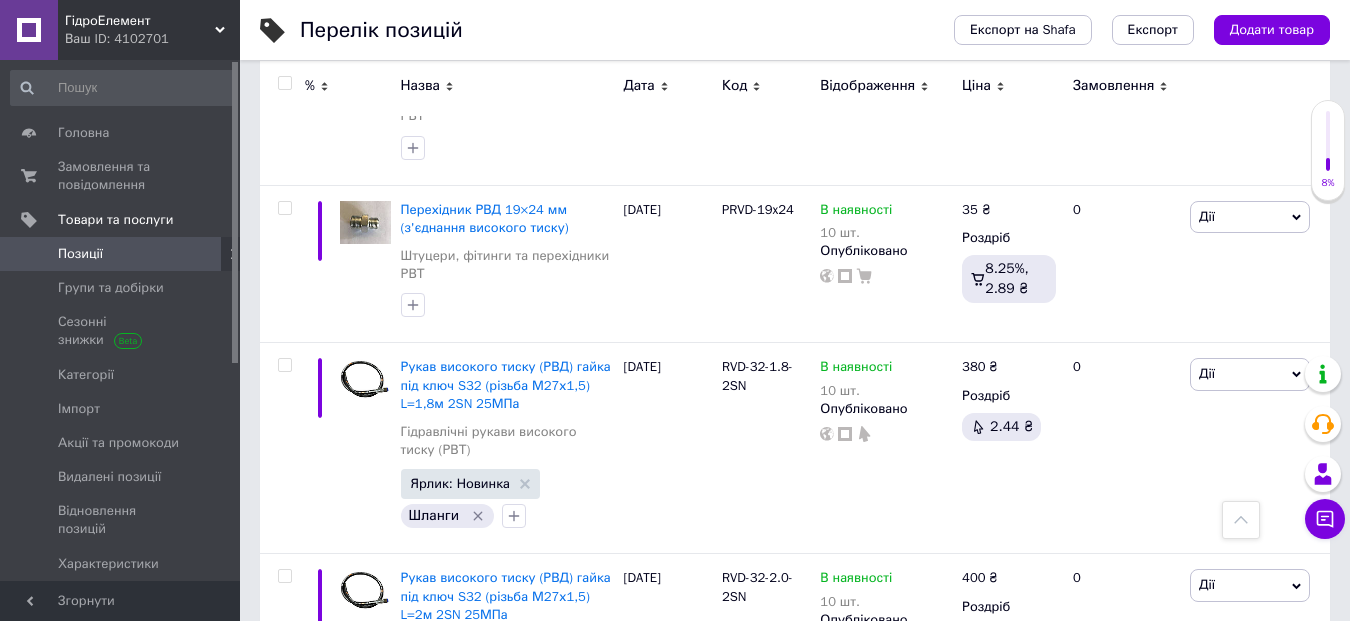 scroll, scrollTop: 1200, scrollLeft: 0, axis: vertical 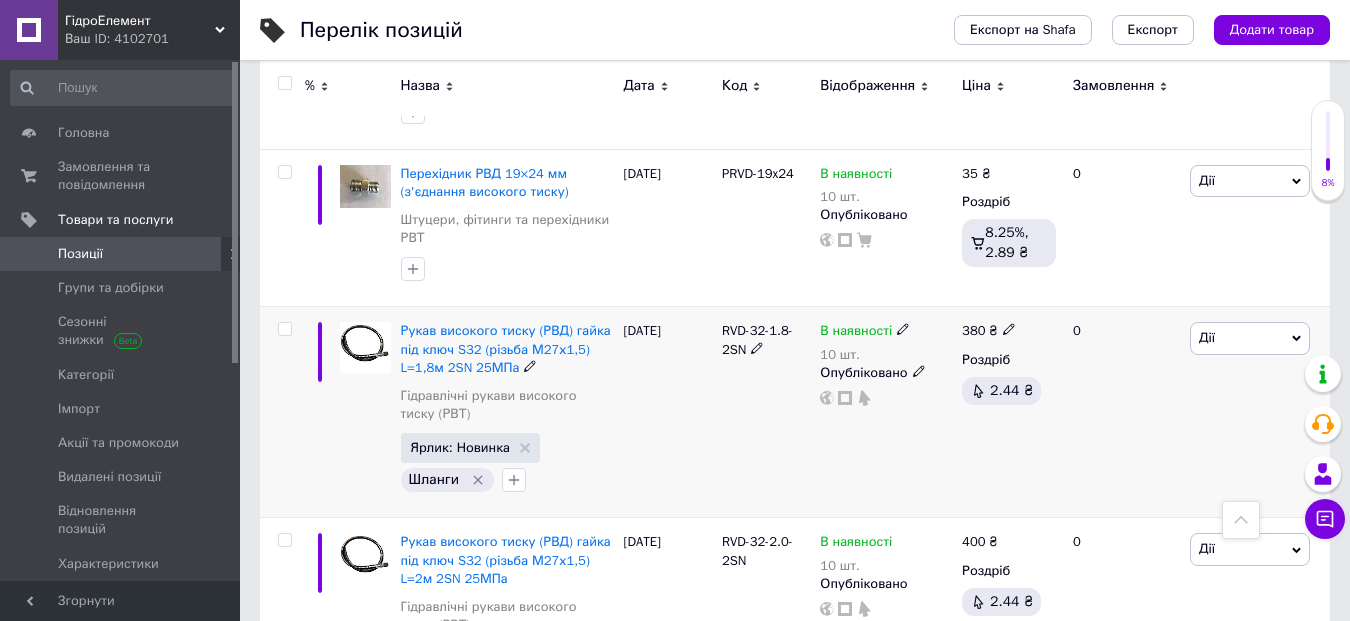 click 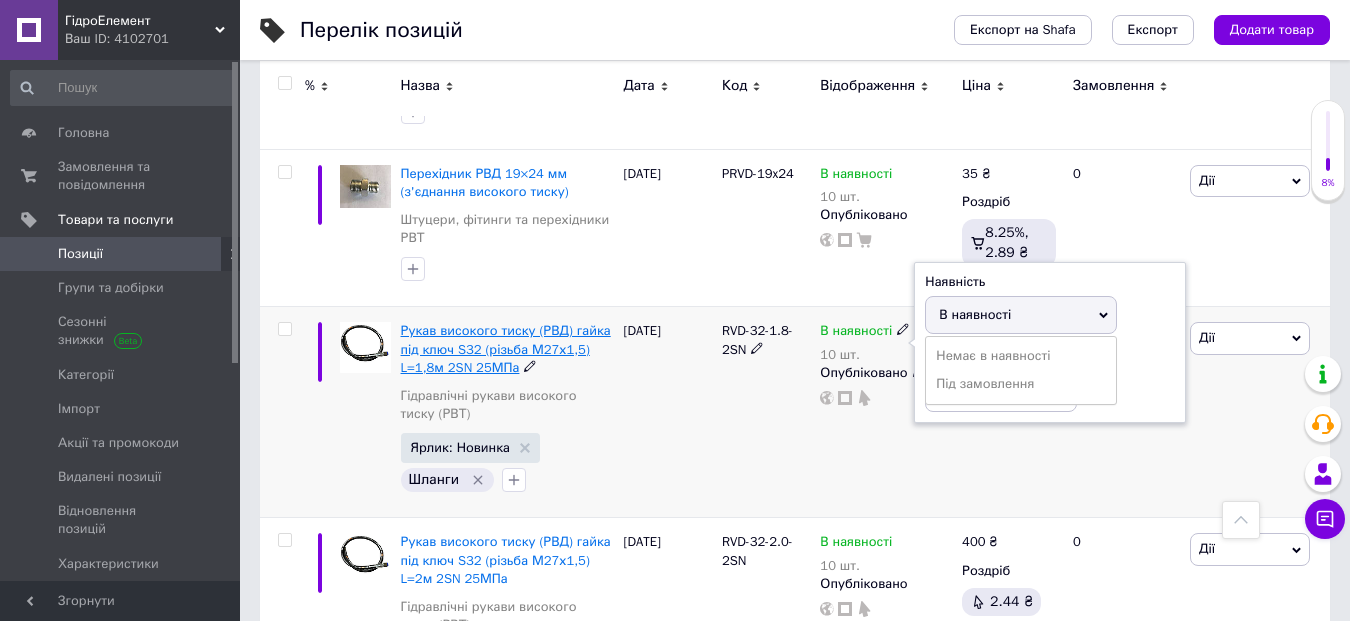 click on "Рукав високого тиску (РВД) гайка під ключ S32 (різьба М27х1,5) L=1,8м 2SN 25МПа" at bounding box center [506, 348] 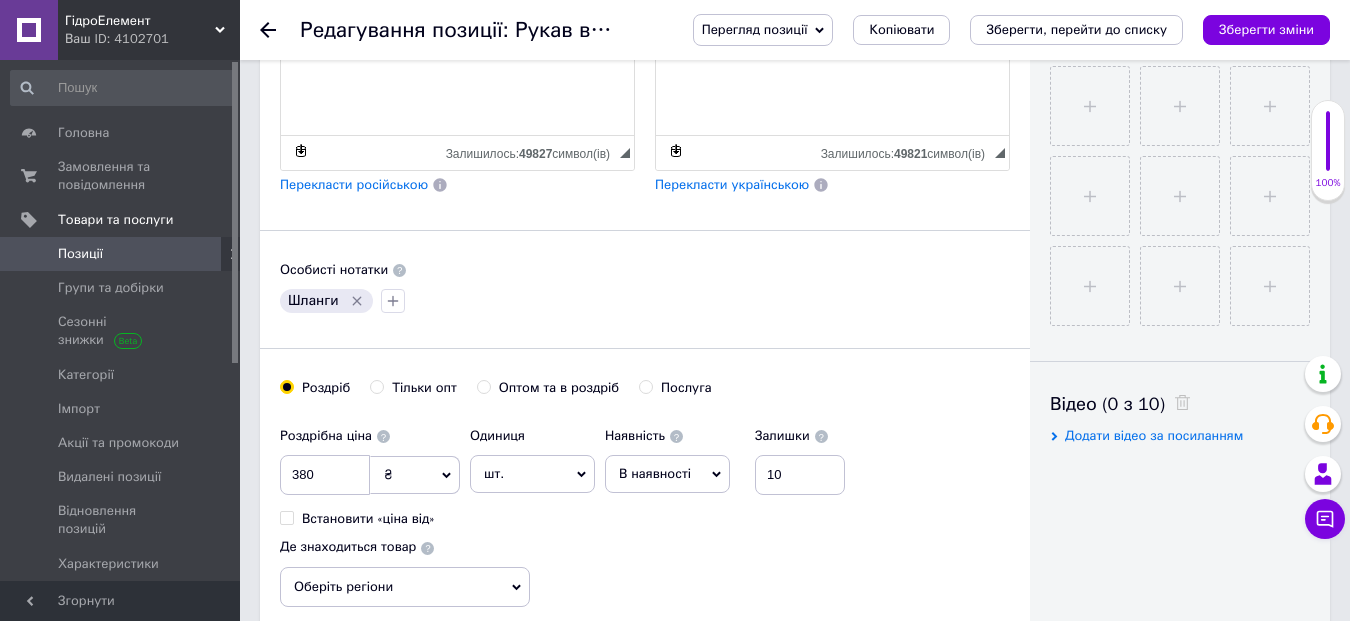 scroll, scrollTop: 900, scrollLeft: 0, axis: vertical 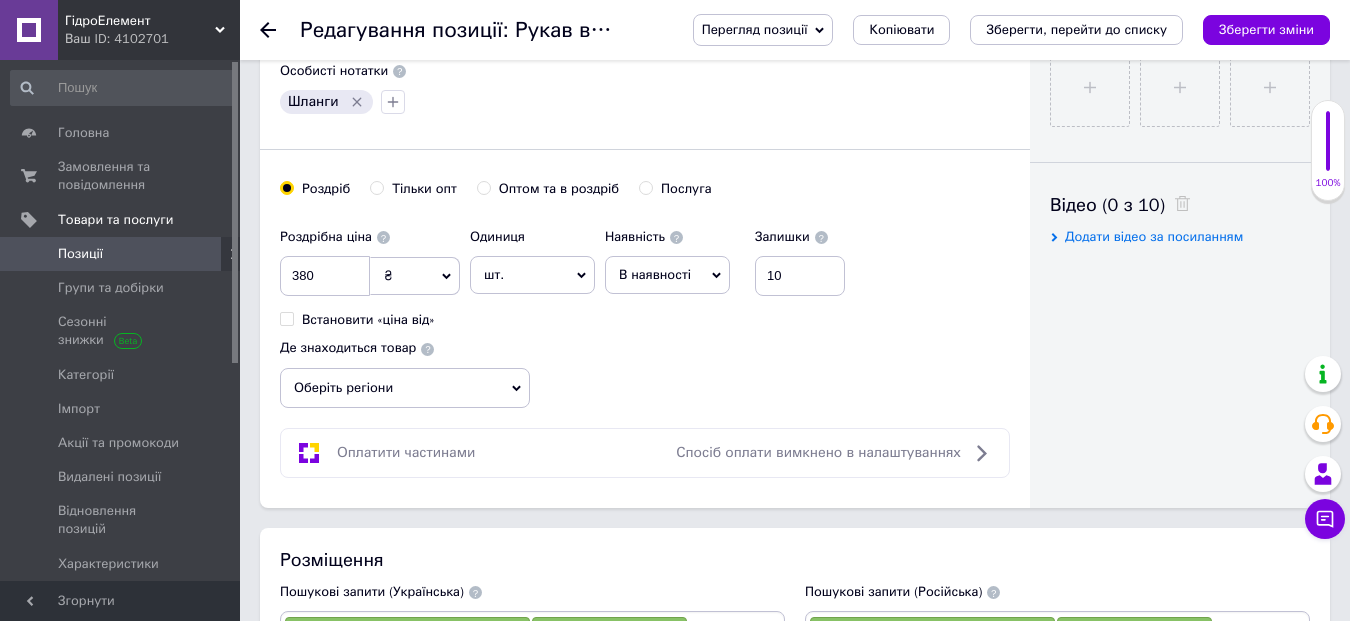 click on "Оптом та в роздріб" at bounding box center (483, 187) 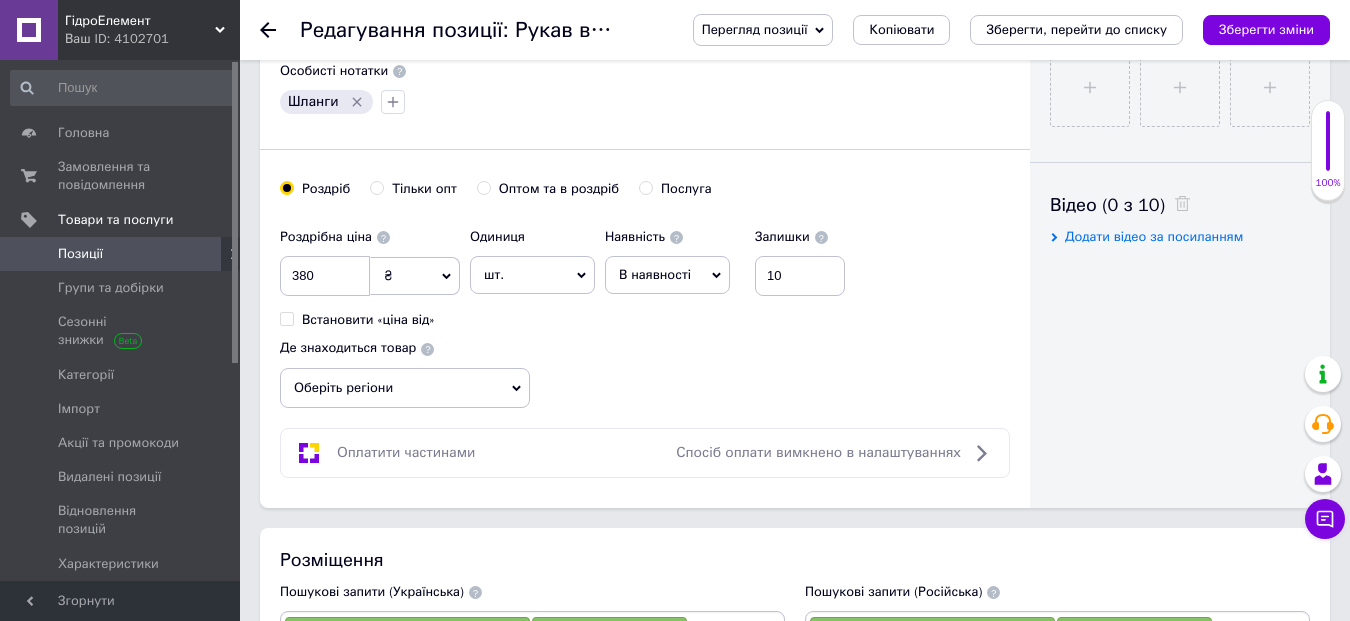radio on "true" 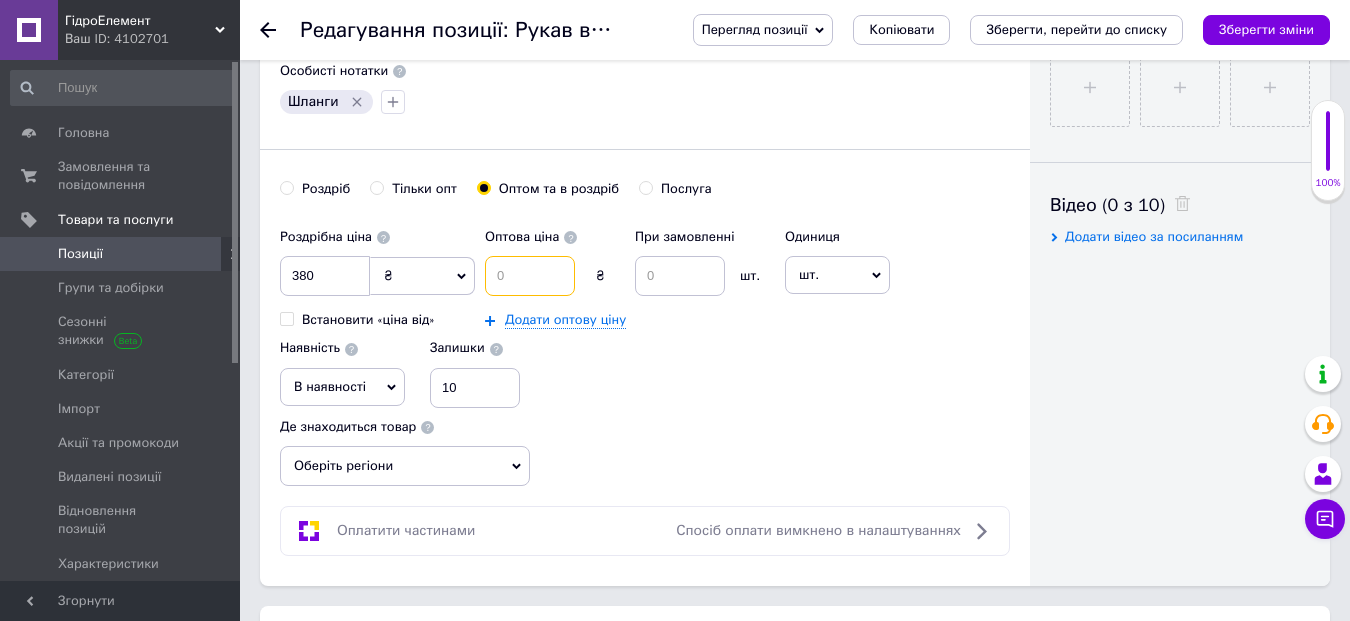 drag, startPoint x: 509, startPoint y: 283, endPoint x: 497, endPoint y: 281, distance: 12.165525 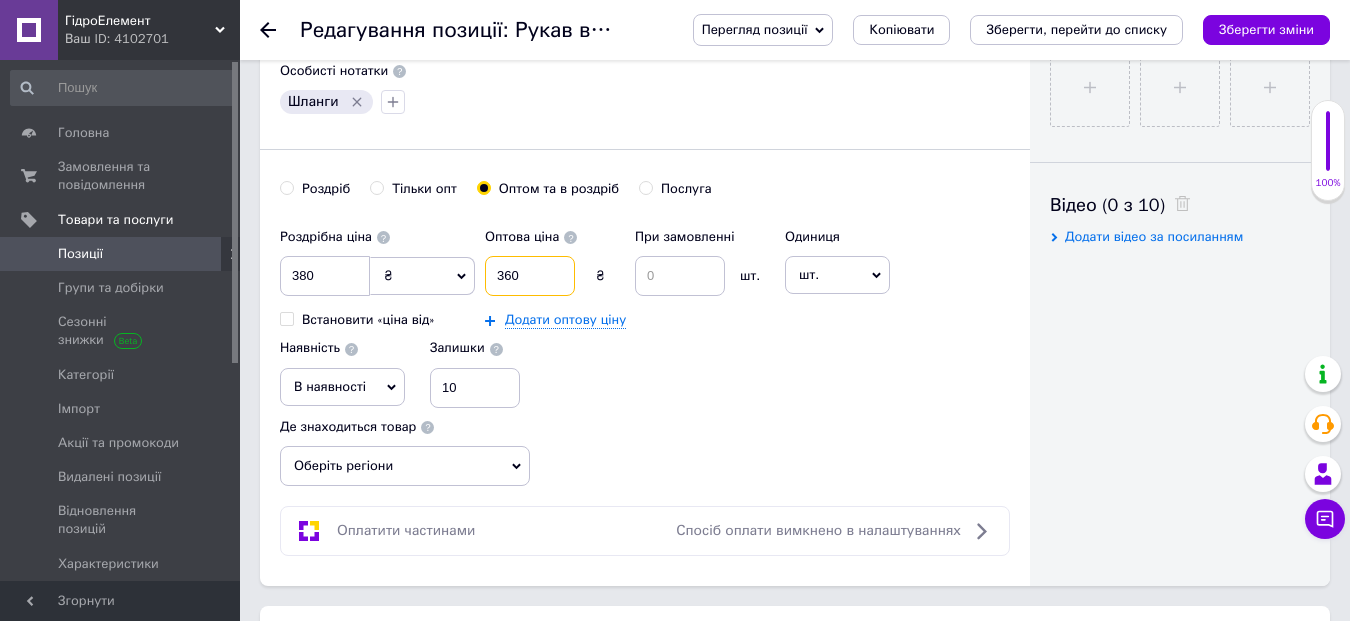 type on "360" 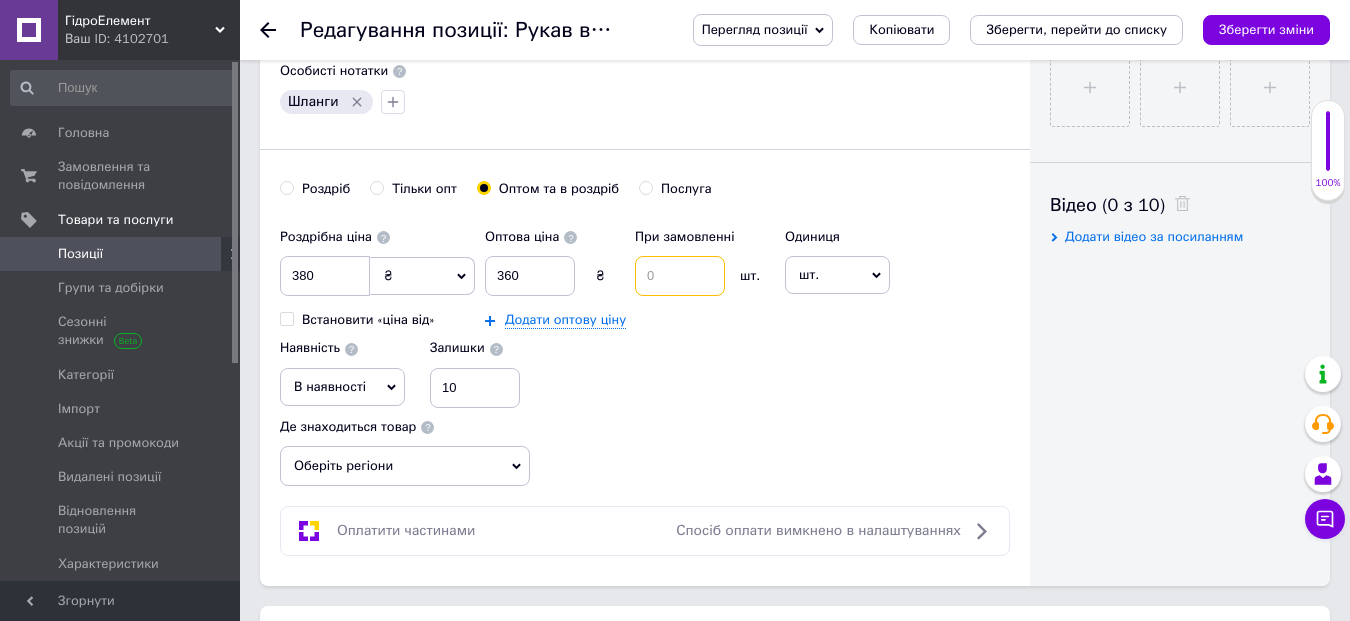 click at bounding box center [680, 276] 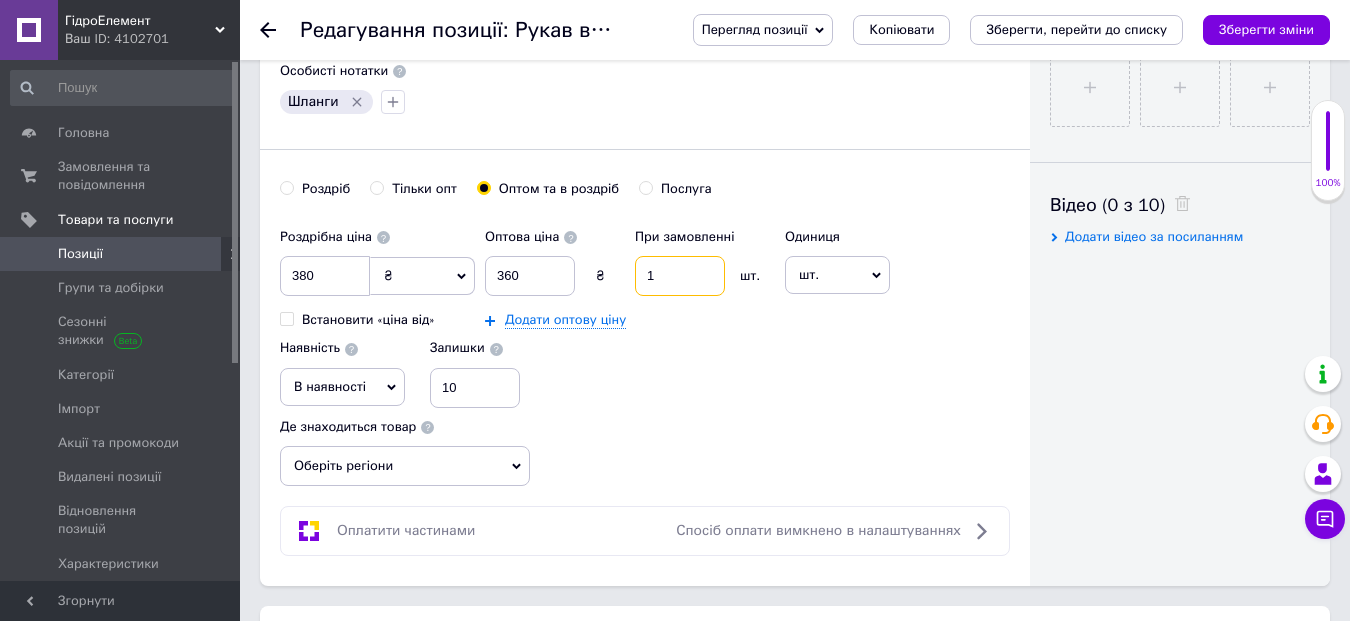 click on "1" at bounding box center [680, 276] 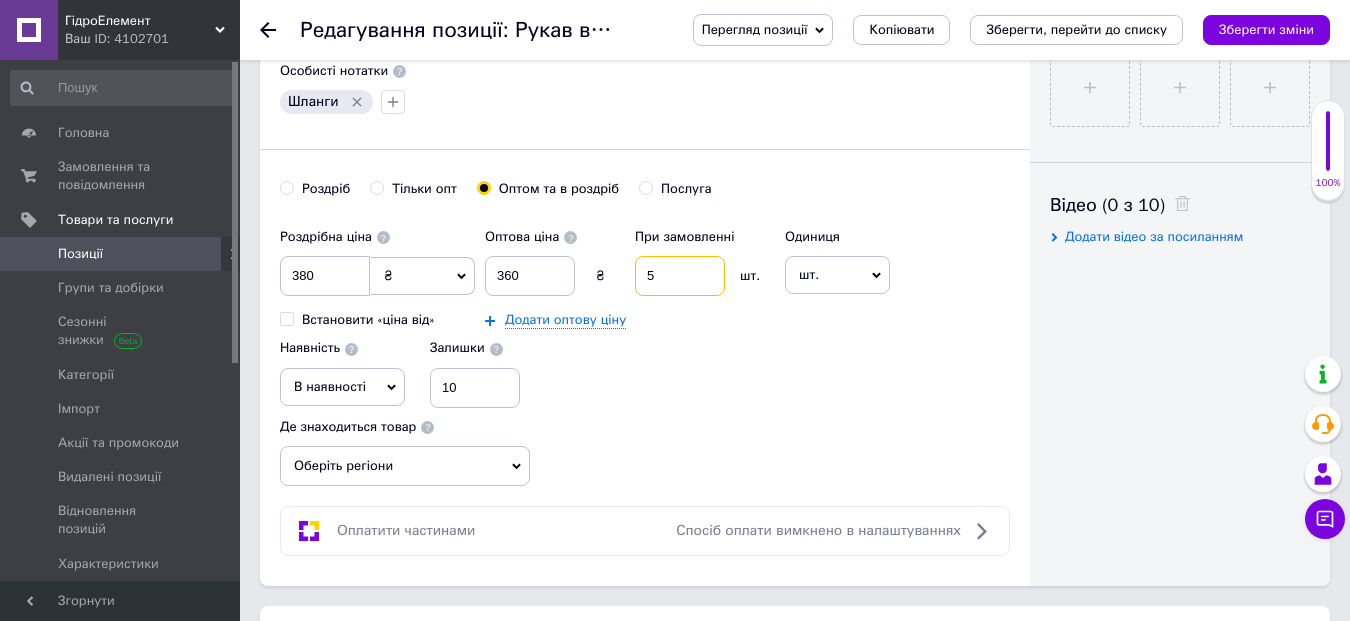 type on "5" 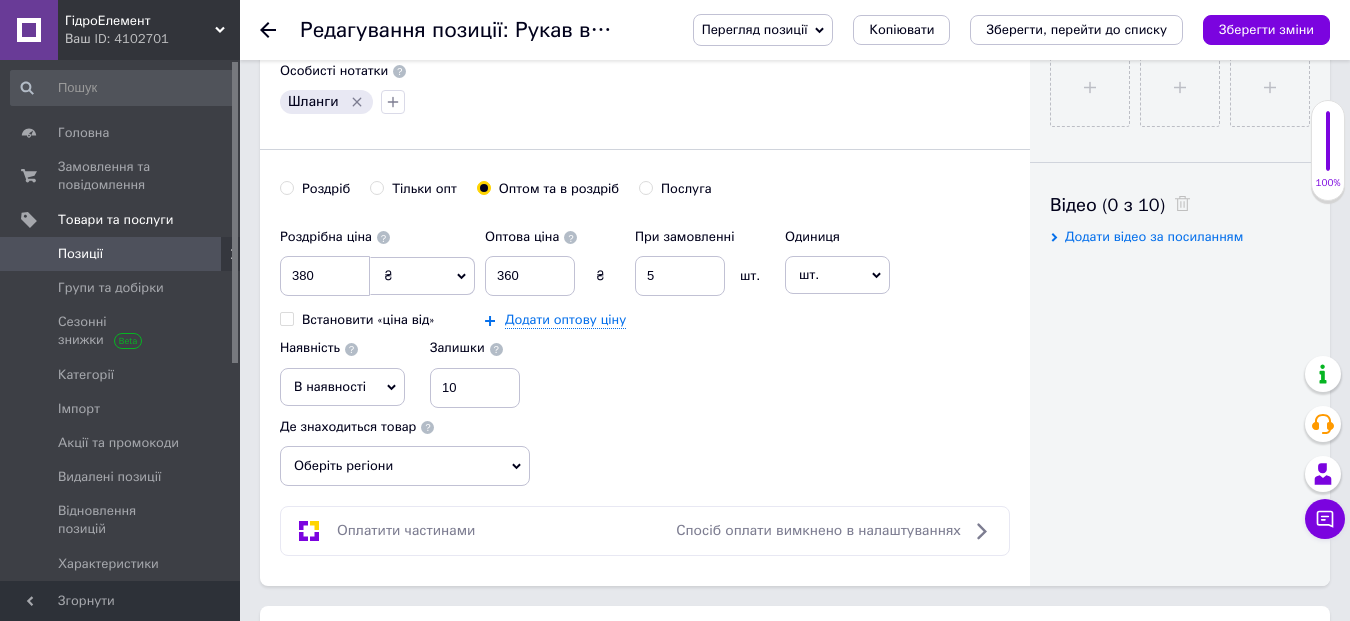 click on "Додати оптову ціну" at bounding box center [630, 320] 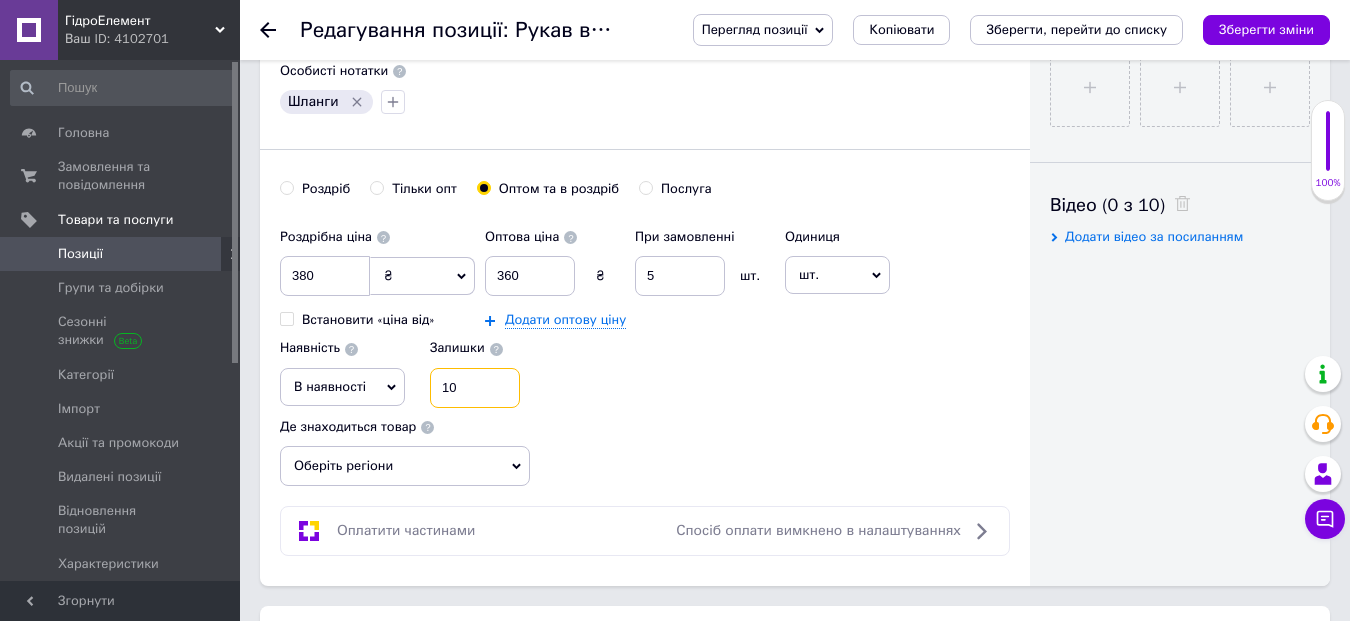 drag, startPoint x: 463, startPoint y: 388, endPoint x: 435, endPoint y: 386, distance: 28.071337 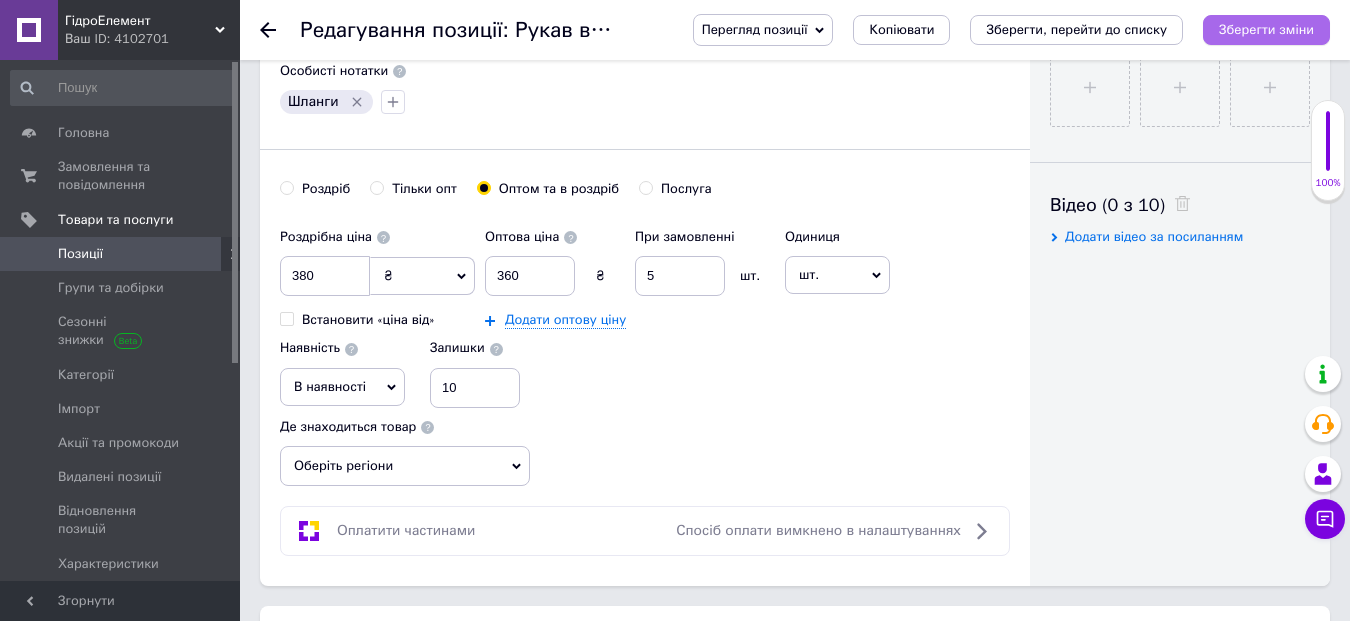 click on "Зберегти зміни" at bounding box center [1266, 29] 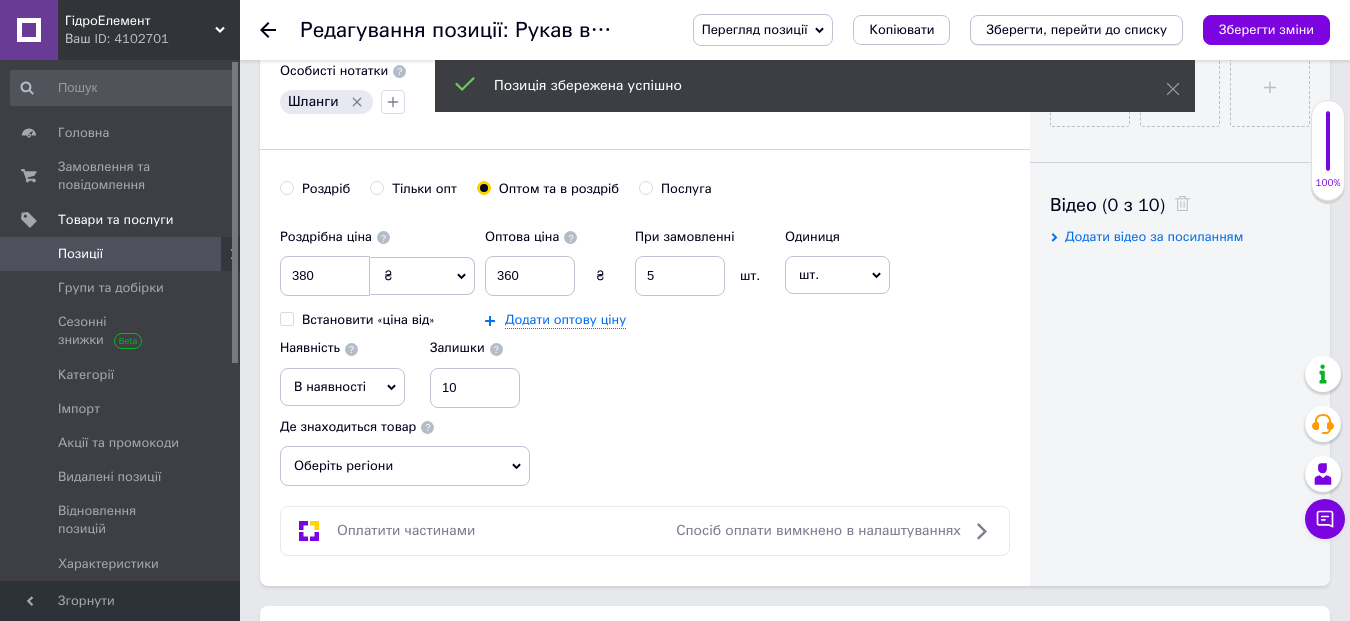 click on "Зберегти, перейти до списку" at bounding box center [1076, 29] 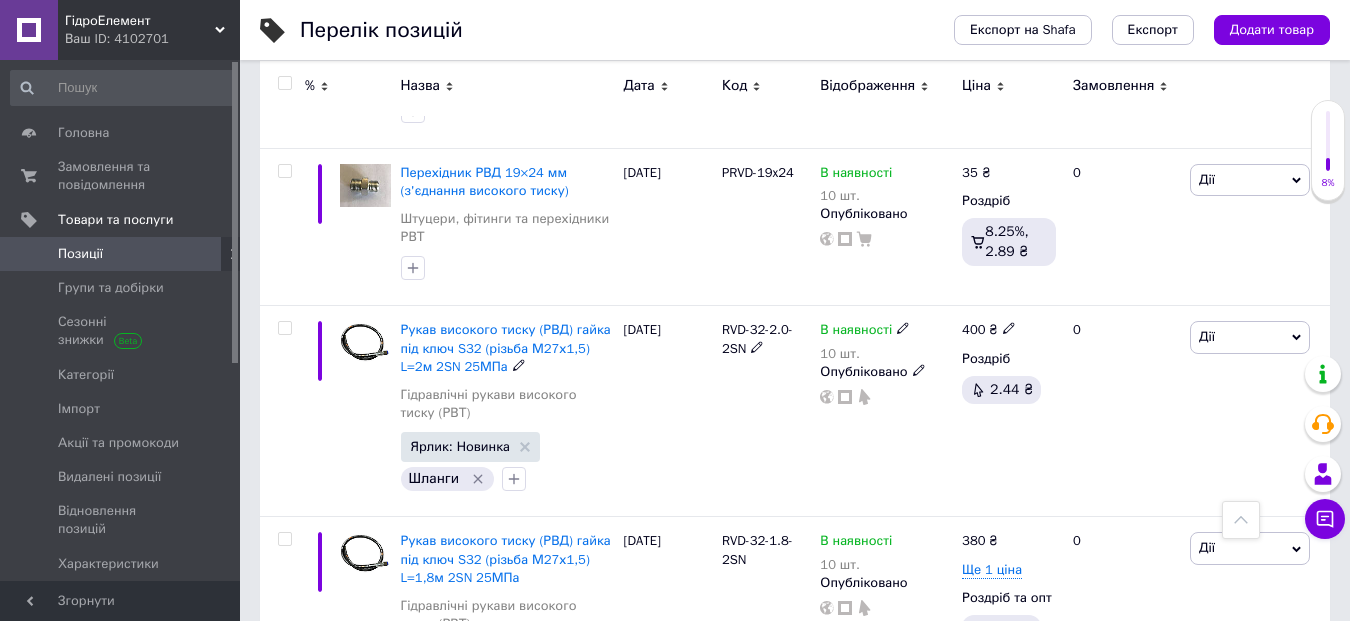 scroll, scrollTop: 1200, scrollLeft: 0, axis: vertical 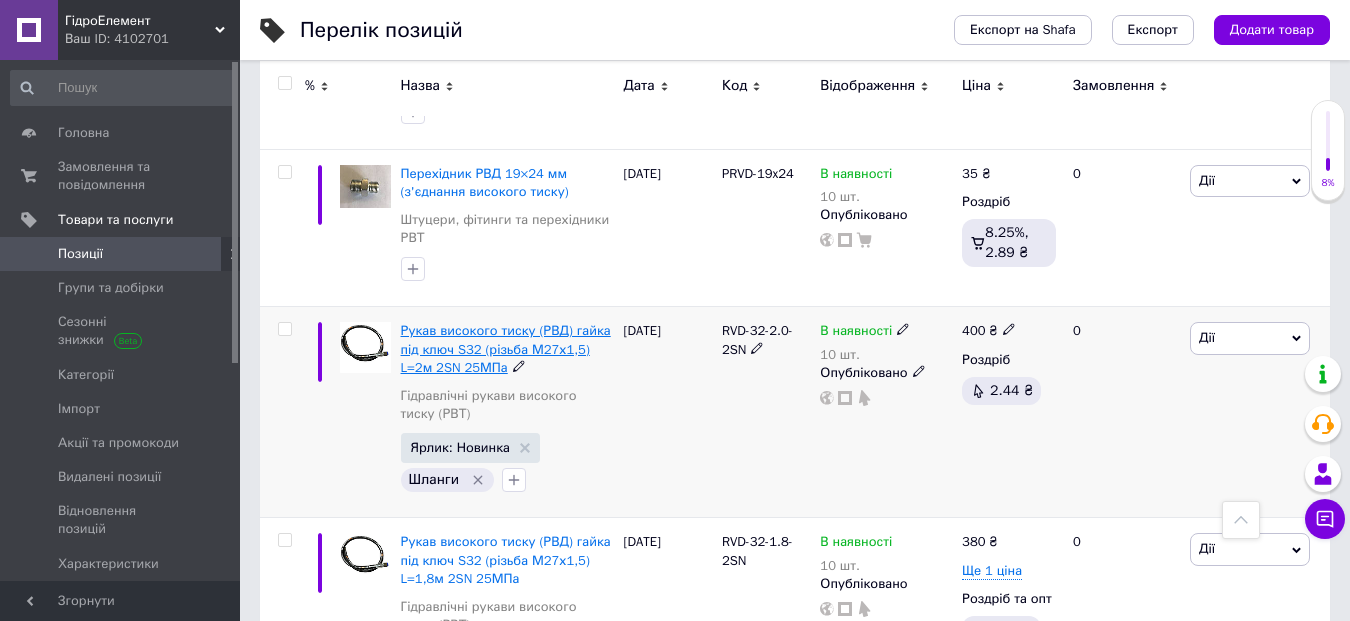 click on "Рукав високого тиску (РВД) гайка під ключ S32 (різьба М27х1,5) L=2м 2SN 25МПа" at bounding box center [506, 348] 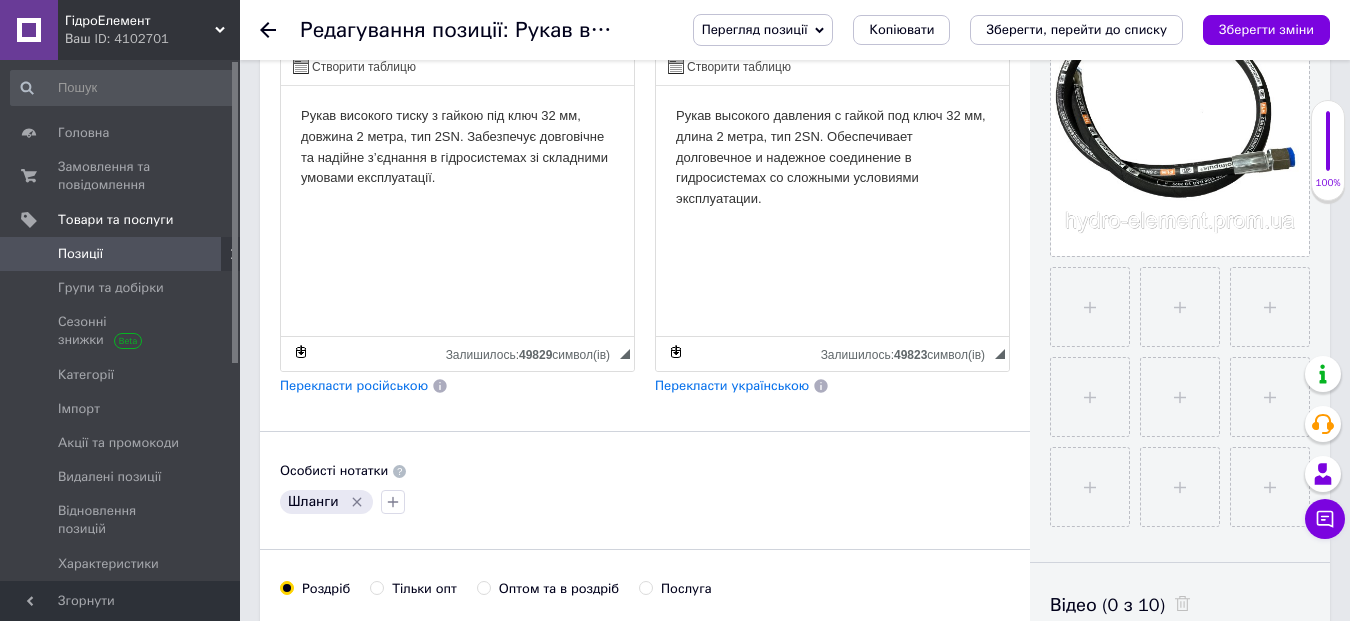 scroll, scrollTop: 800, scrollLeft: 0, axis: vertical 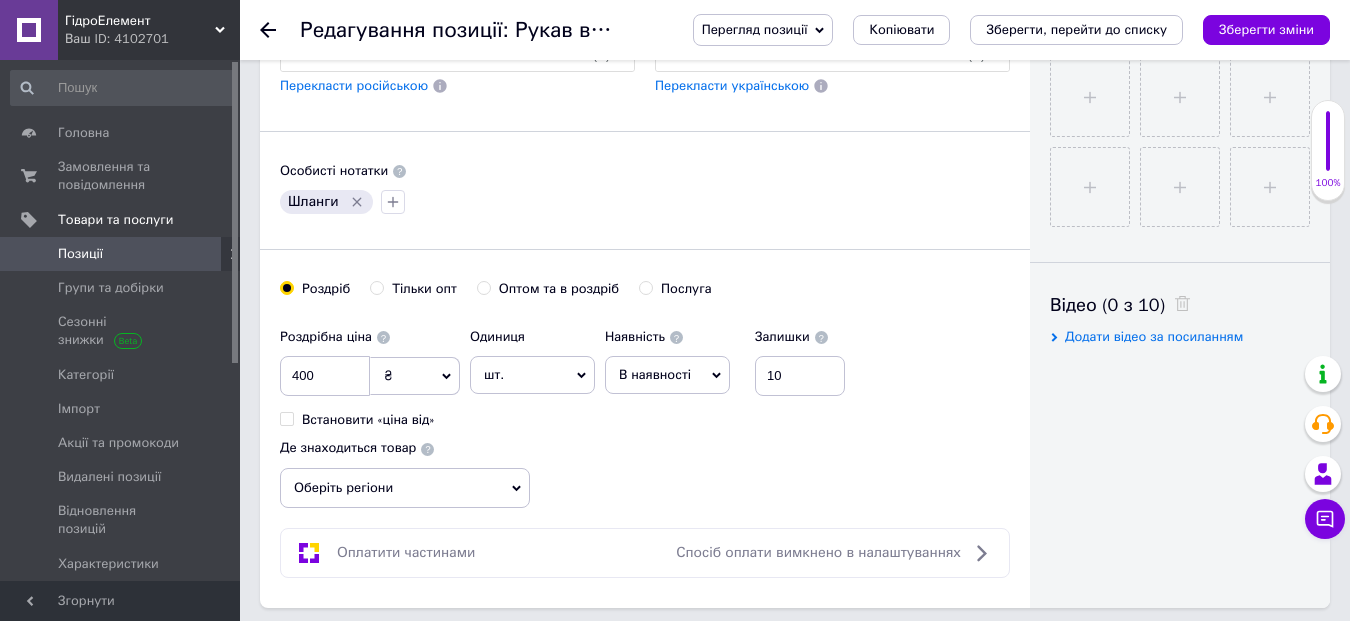 click on "Оптом та в роздріб" at bounding box center (483, 287) 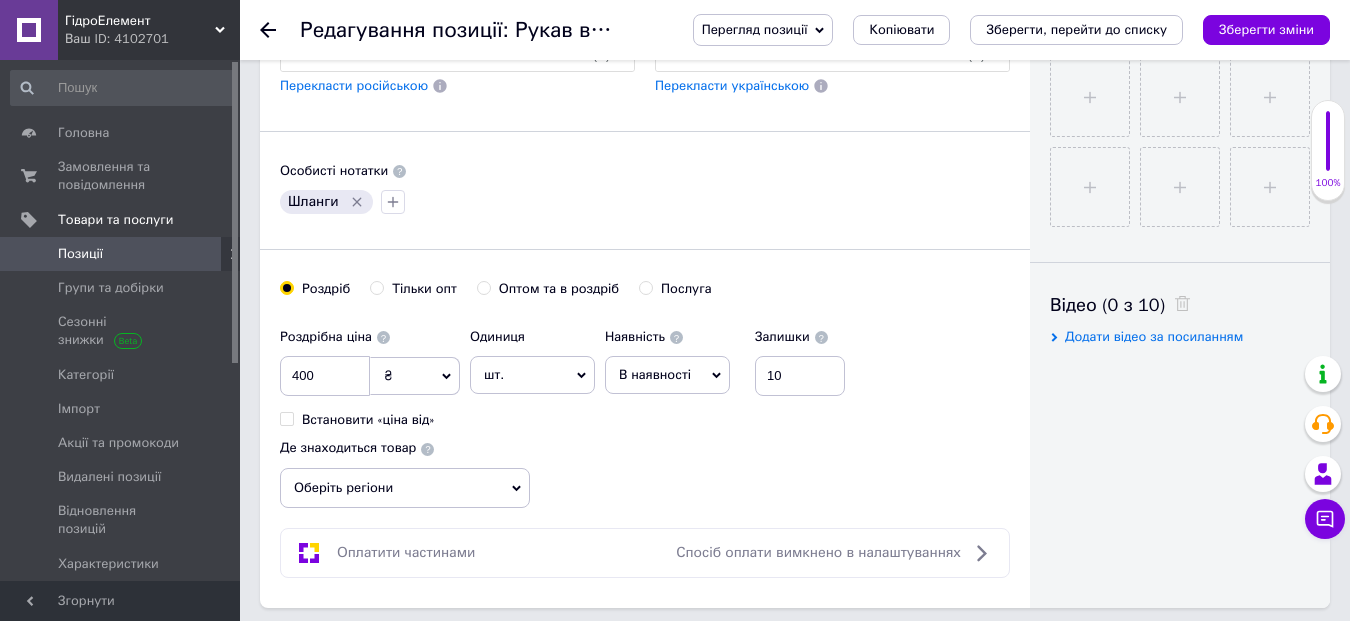 radio on "true" 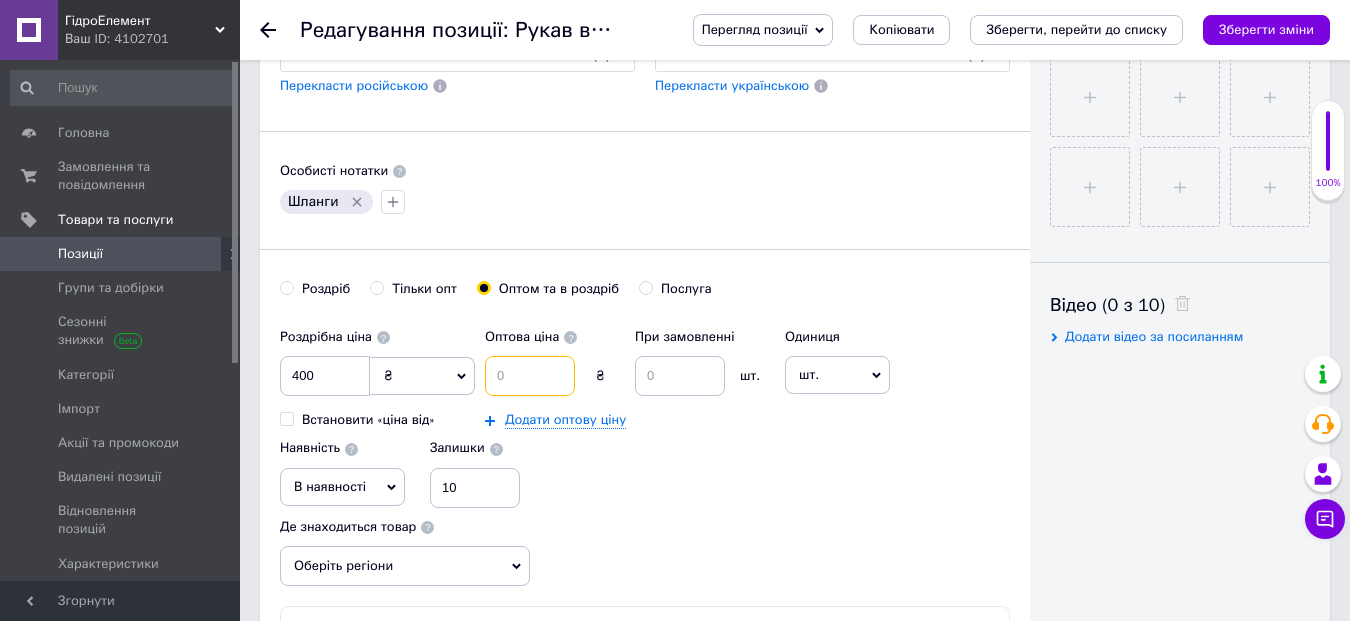 click at bounding box center (530, 376) 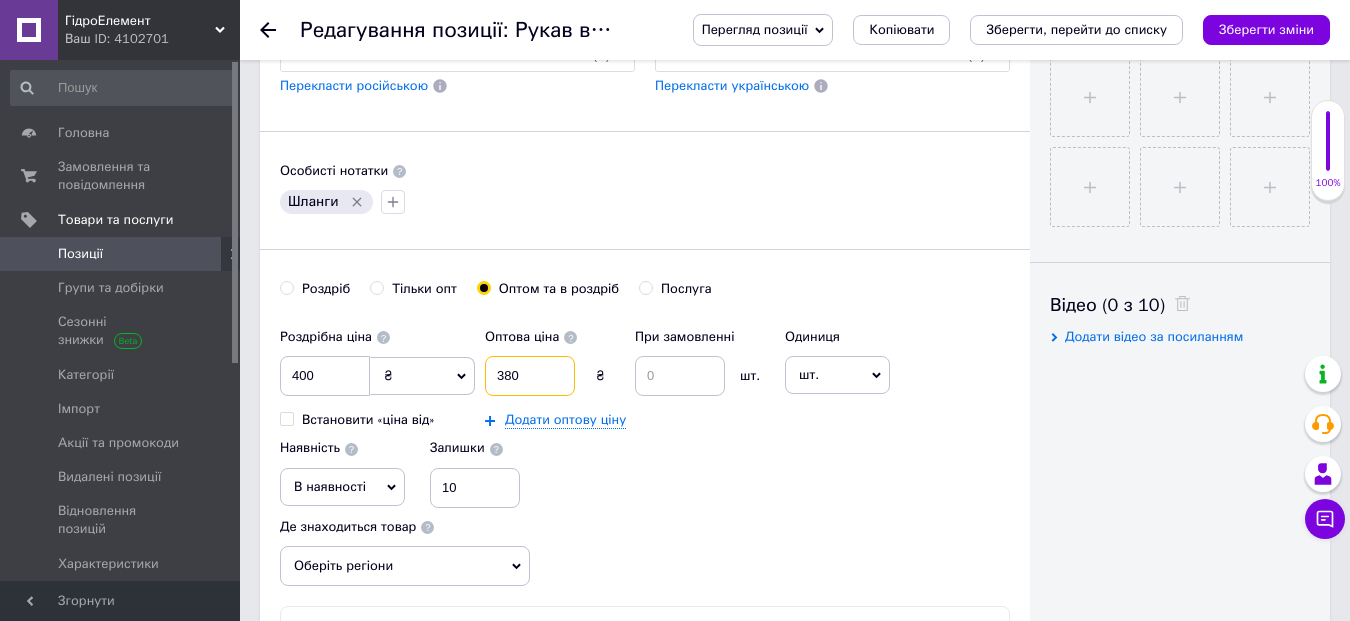 type on "380" 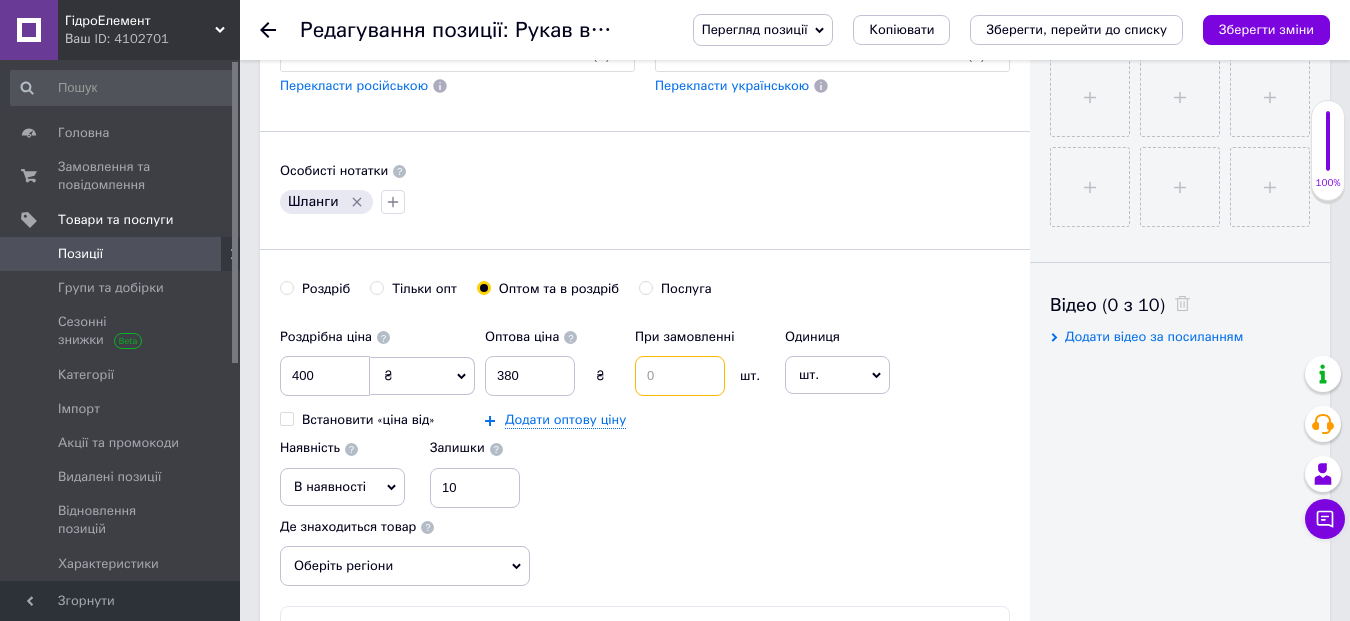 click at bounding box center (680, 376) 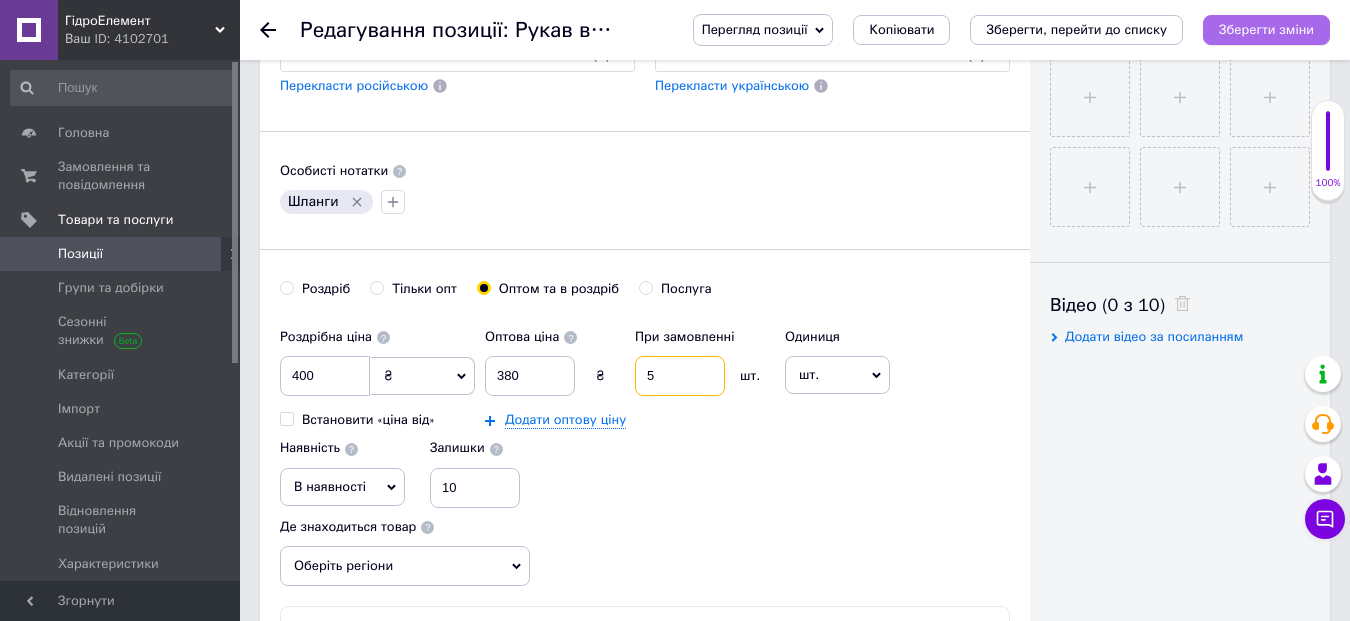 type on "5" 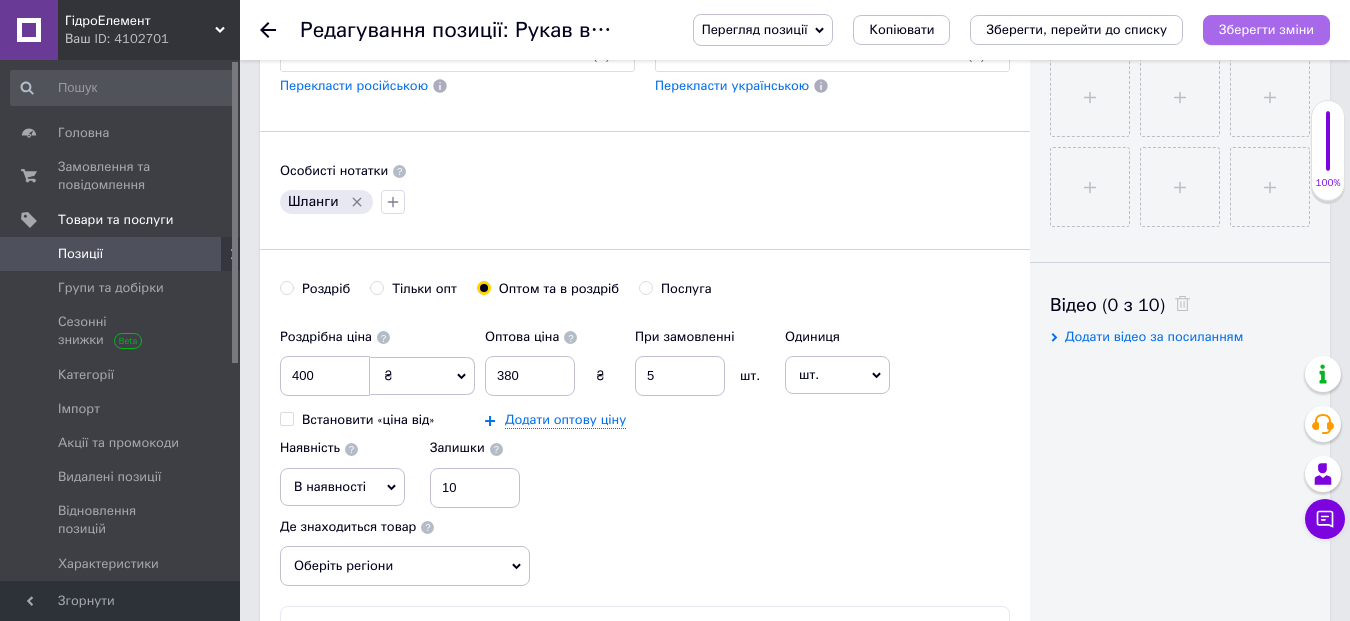 click on "Зберегти зміни" at bounding box center [1266, 29] 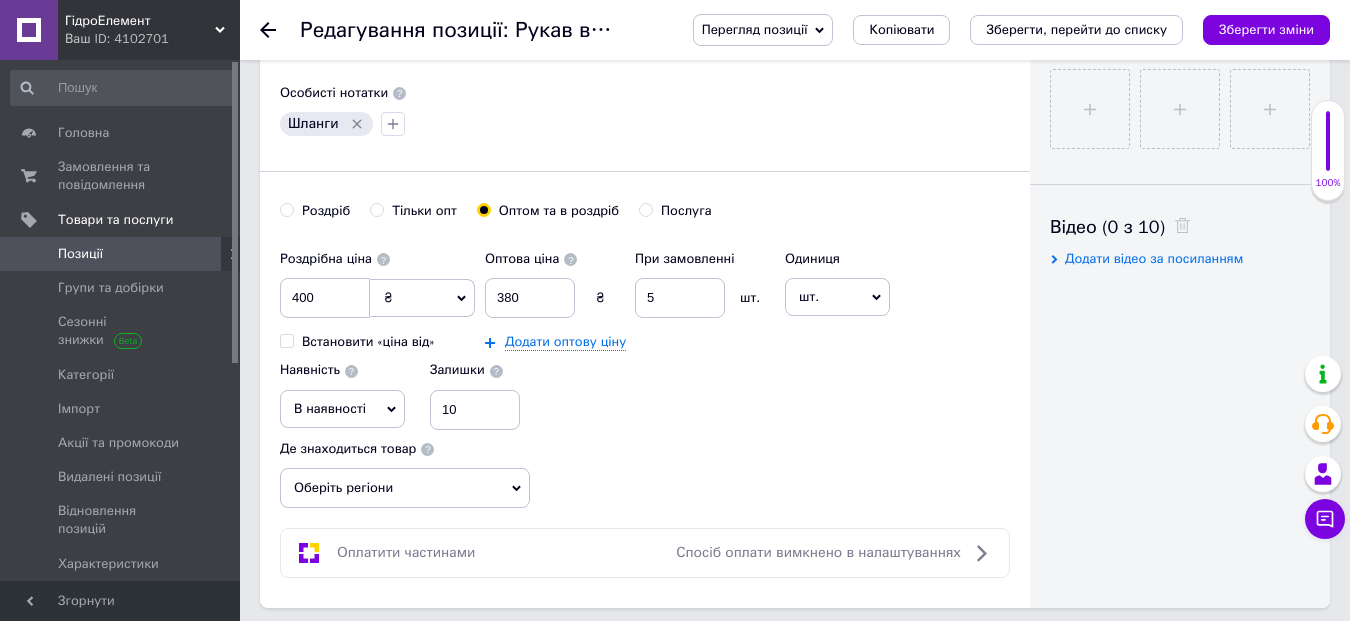 scroll, scrollTop: 800, scrollLeft: 0, axis: vertical 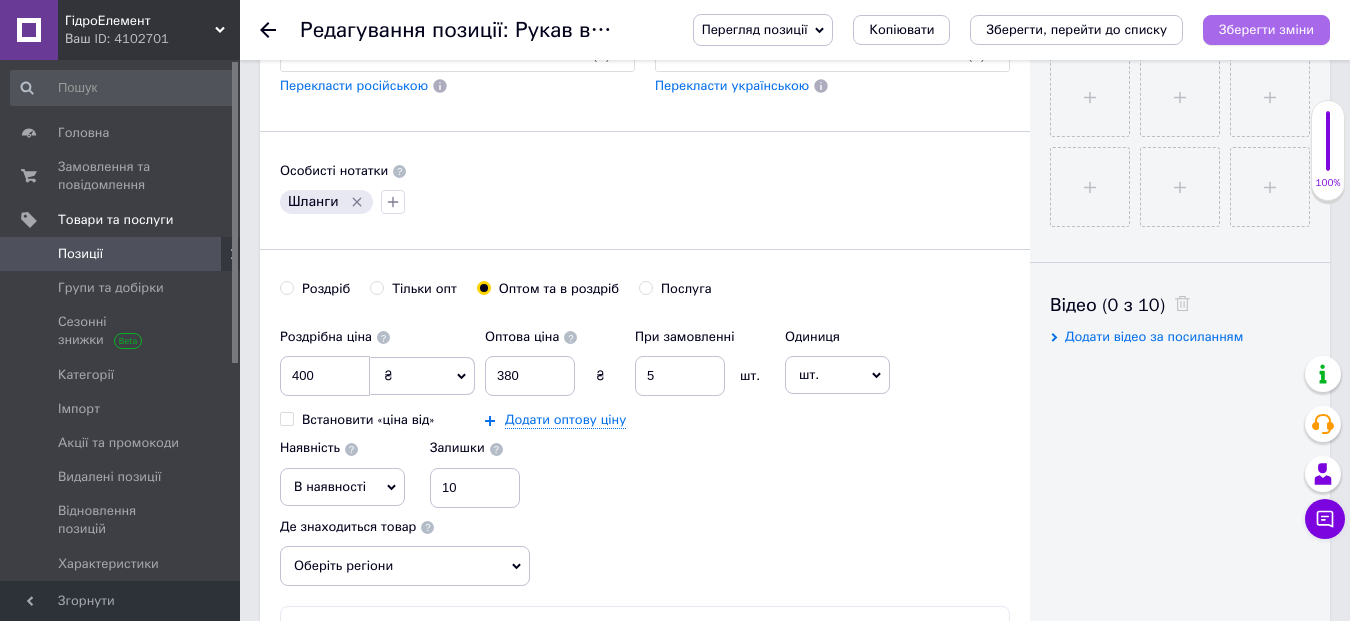 click on "Зберегти зміни" at bounding box center (1266, 29) 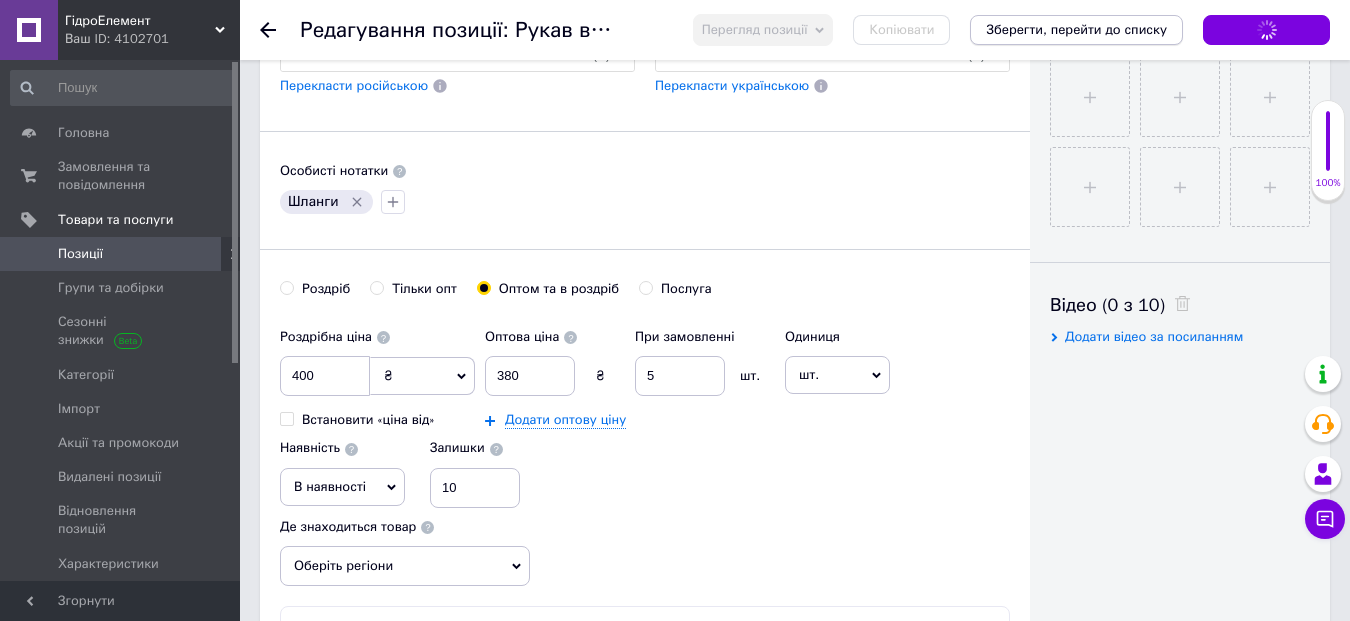 click on "ГідроЕлемент Ваш ID: 4102701 Сайт ГідроЕлемент Кабінет покупця Перевірити стан системи Сторінка на порталі Довідка Вийти Головна Замовлення та повідомлення 0 0 Товари та послуги Позиції Групи та добірки Сезонні знижки Категорії Імпорт Акції та промокоди Видалені позиції Відновлення позицій Характеристики Сповіщення 0 0 Показники роботи компанії Відгуки Клієнти Каталог ProSale Аналітика Управління сайтом Гаманець компанії [PERSON_NAME] Тарифи та рахунки Prom мікс 1 000 Згорнути
Перегляд позиції New" at bounding box center [675, 879] 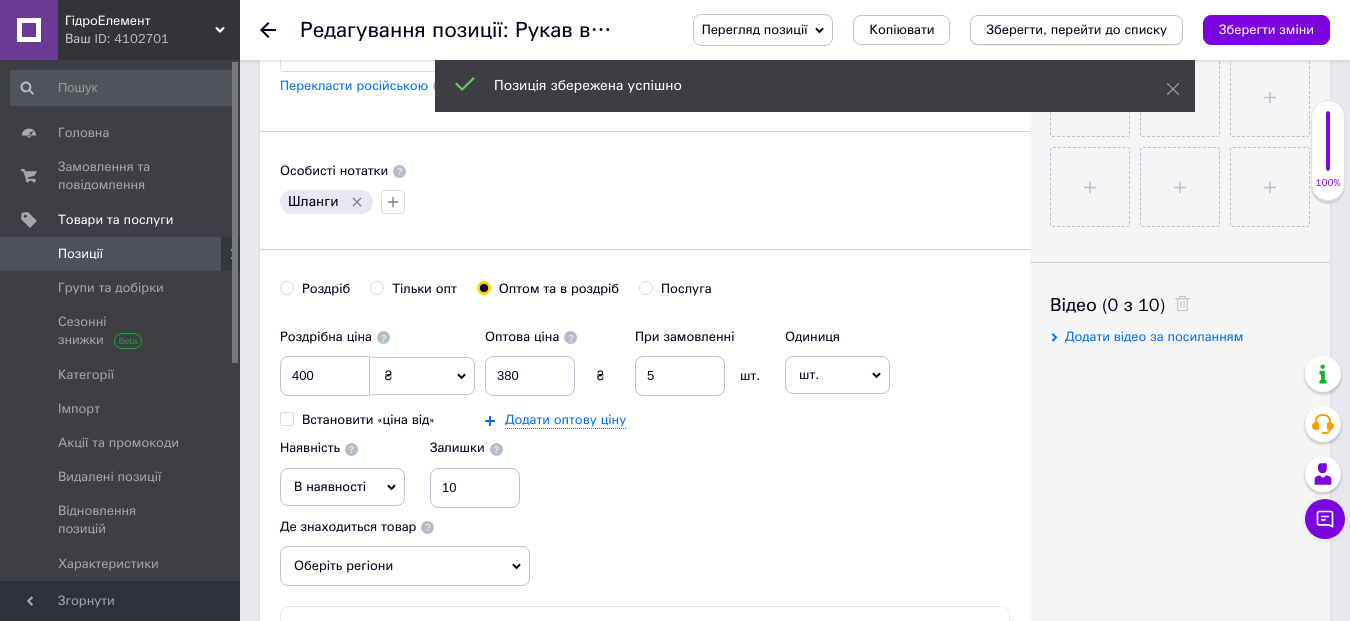 click on "Зберегти, перейти до списку" at bounding box center (1076, 29) 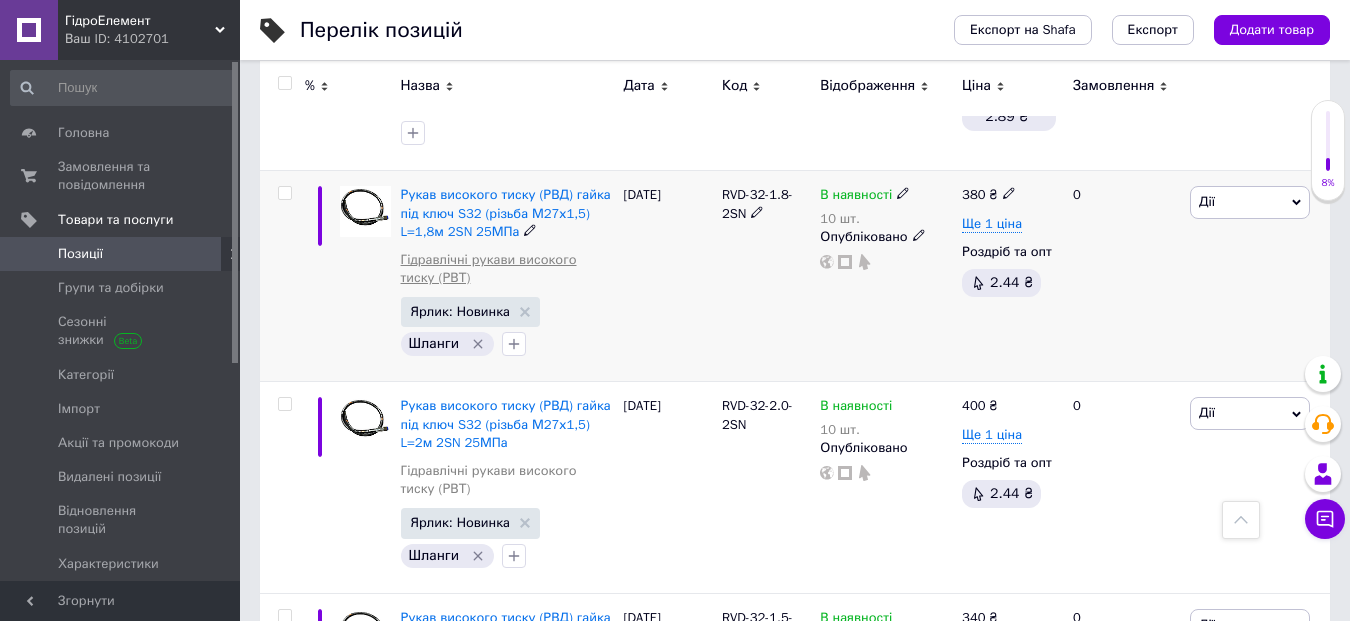 scroll, scrollTop: 1300, scrollLeft: 0, axis: vertical 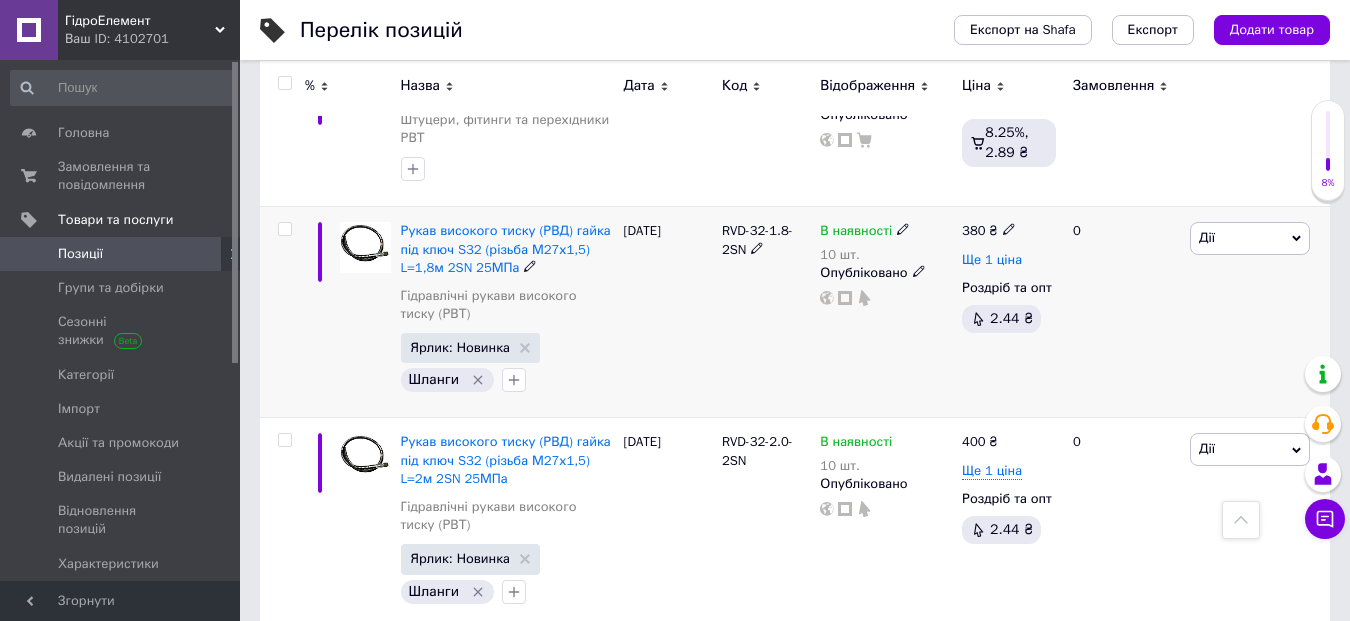 click on "Ще 1 ціна" at bounding box center [992, 260] 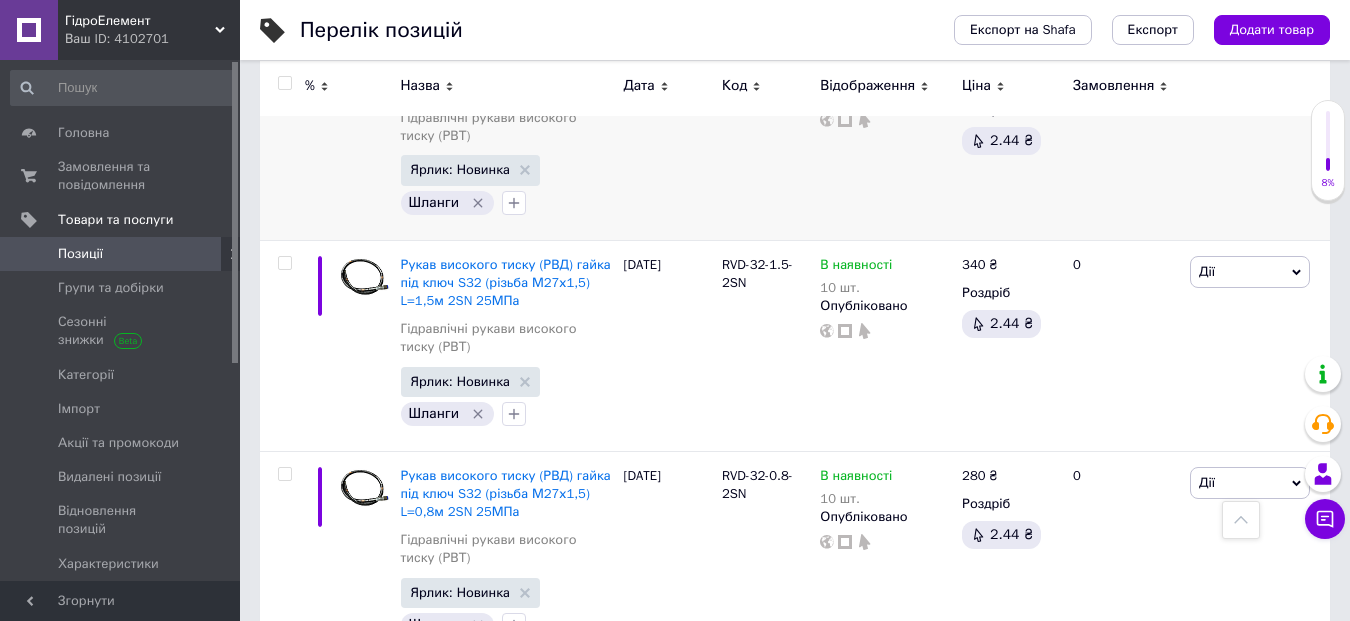scroll, scrollTop: 1700, scrollLeft: 0, axis: vertical 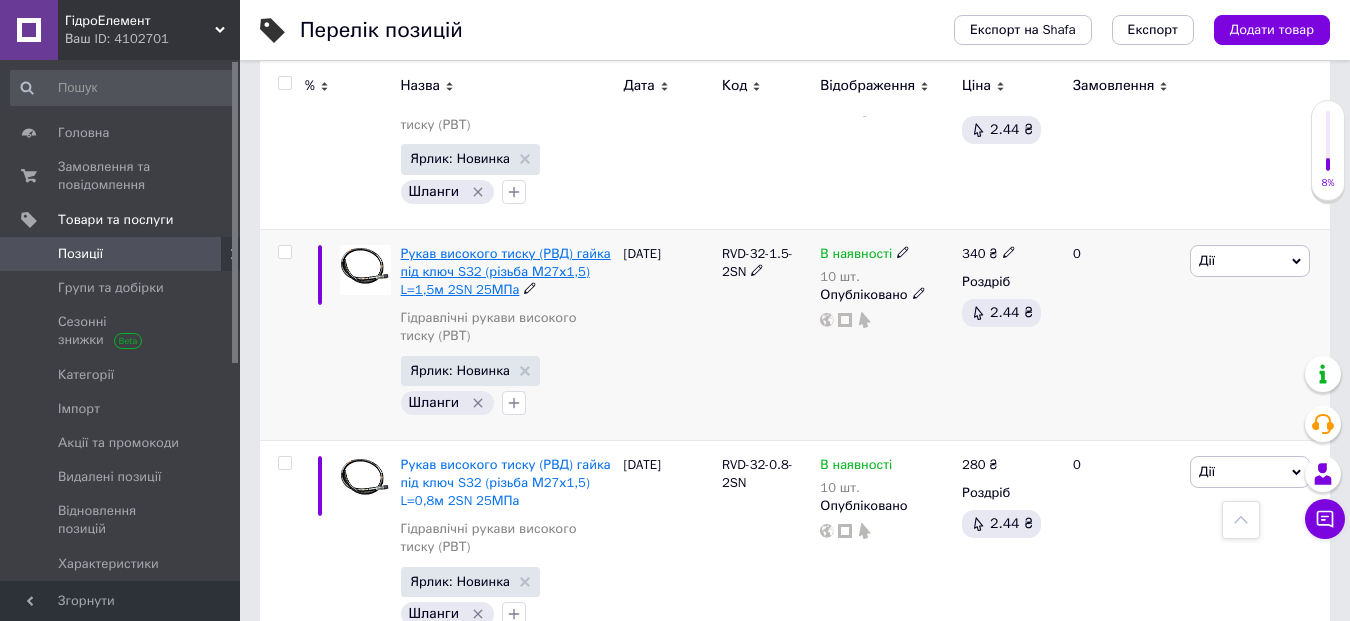 click on "Рукав високого тиску (РВД) гайка під ключ S32 (різьба М27х1,5) L=1,5м 2SN 25МПа" at bounding box center (506, 271) 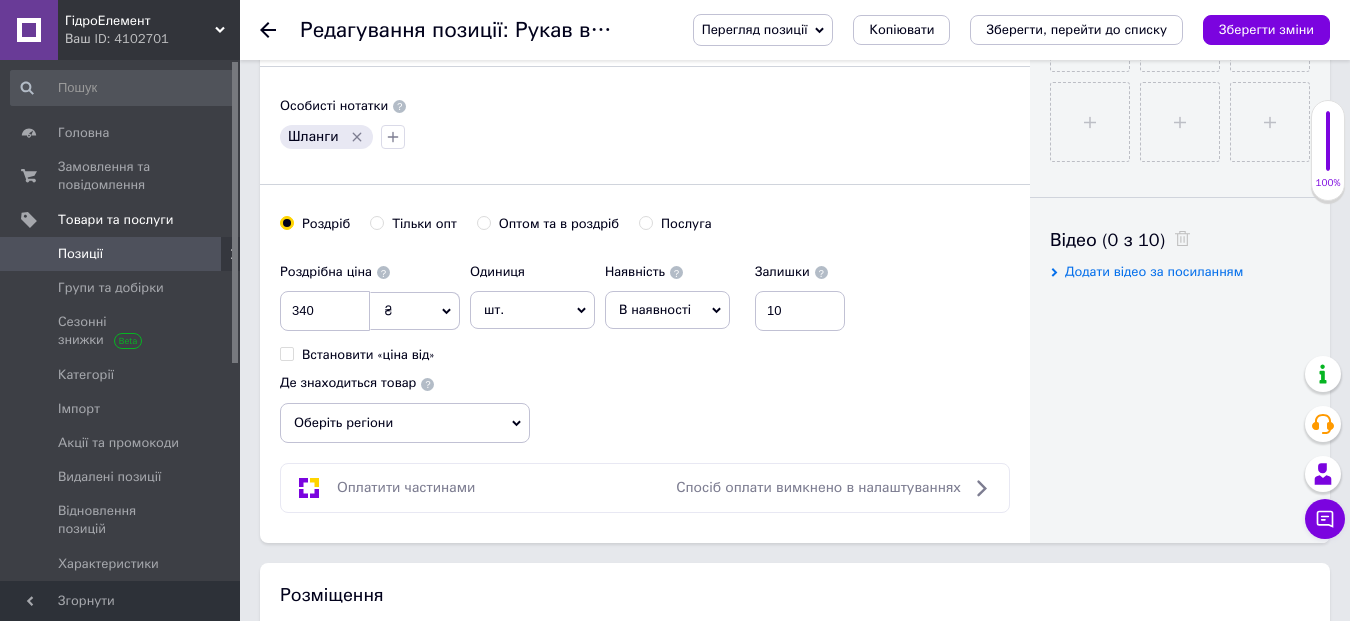 scroll, scrollTop: 900, scrollLeft: 0, axis: vertical 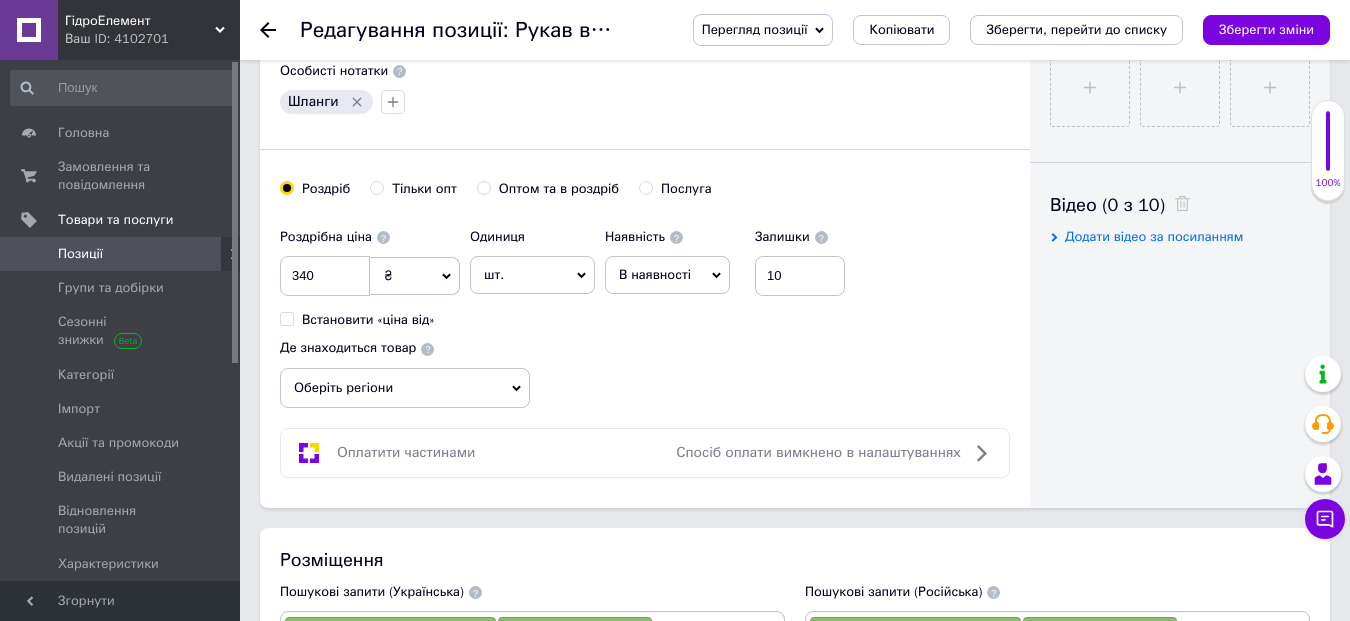 click on "Оптом та в роздріб" at bounding box center [483, 187] 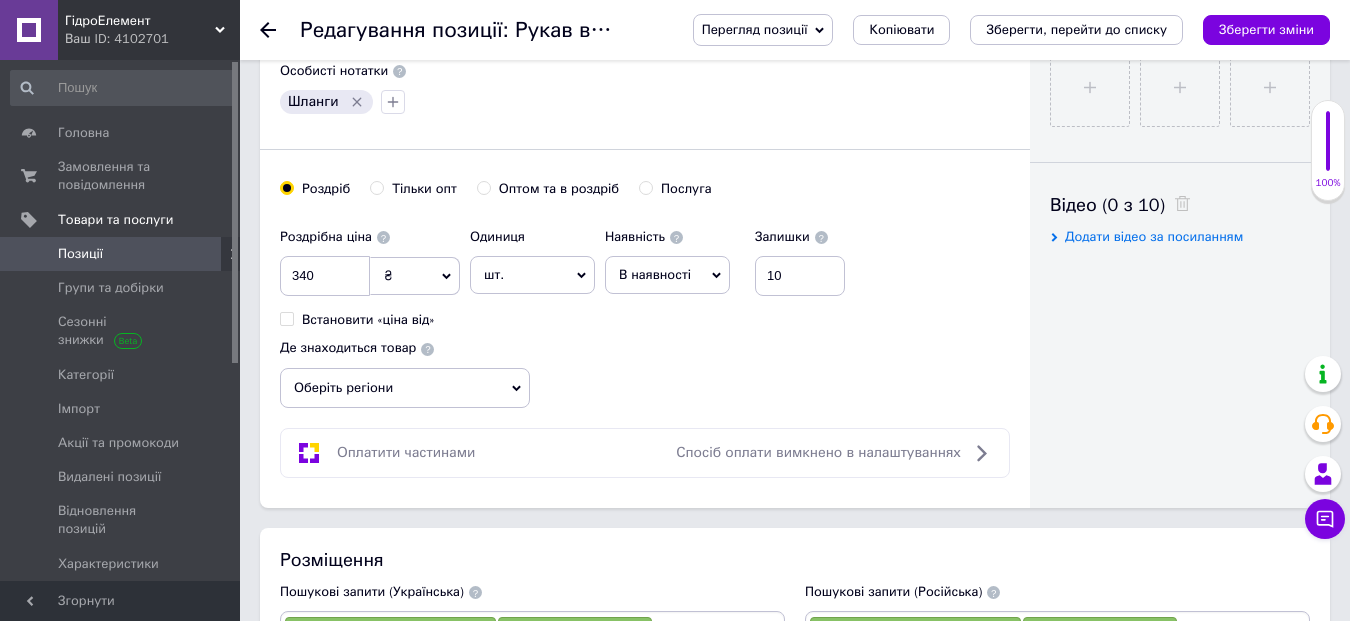 radio on "true" 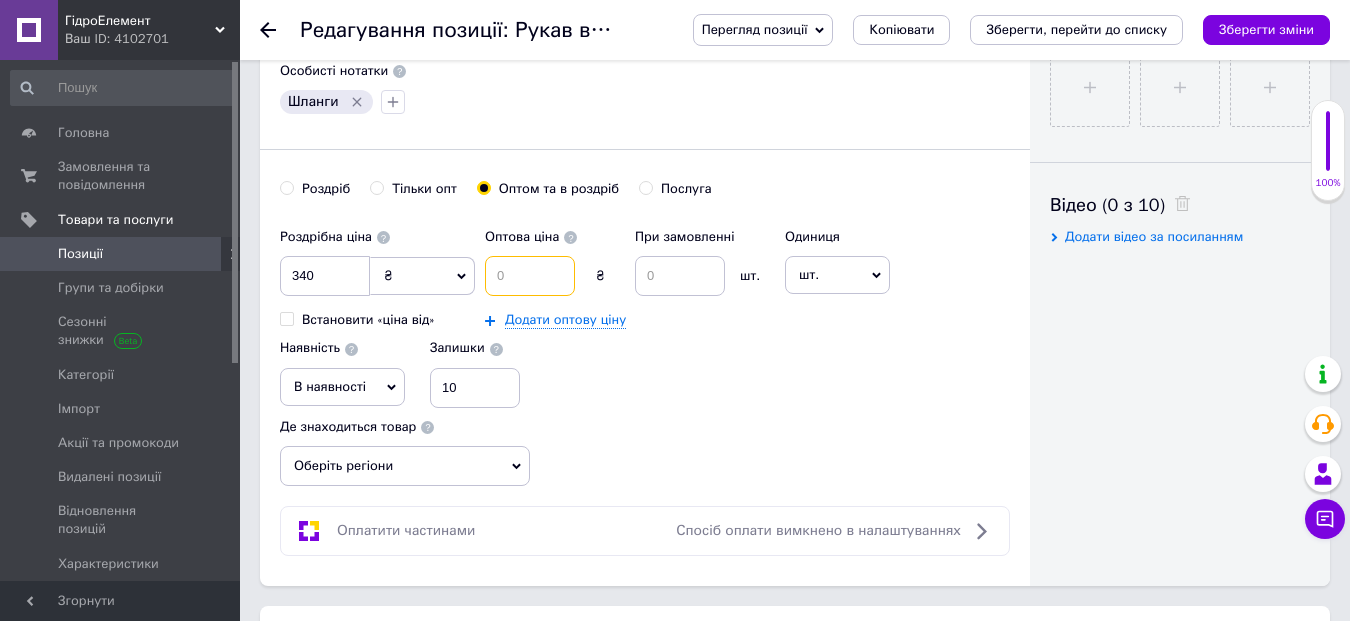 click at bounding box center (530, 276) 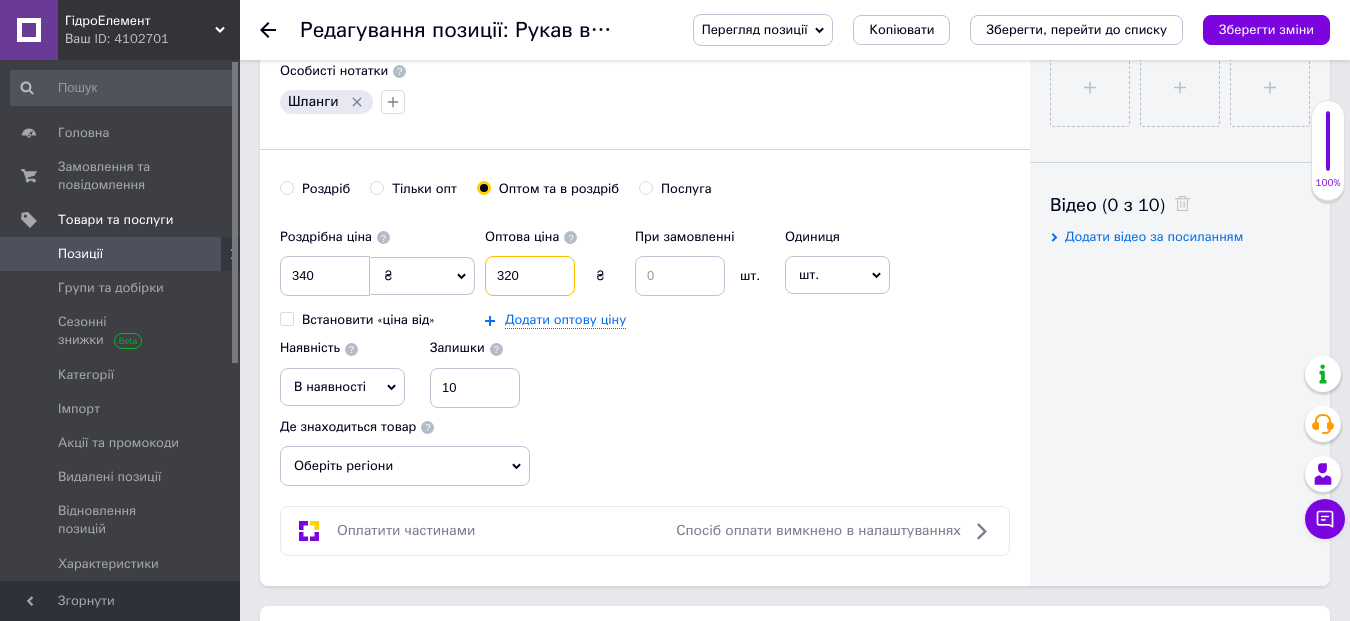 type on "320" 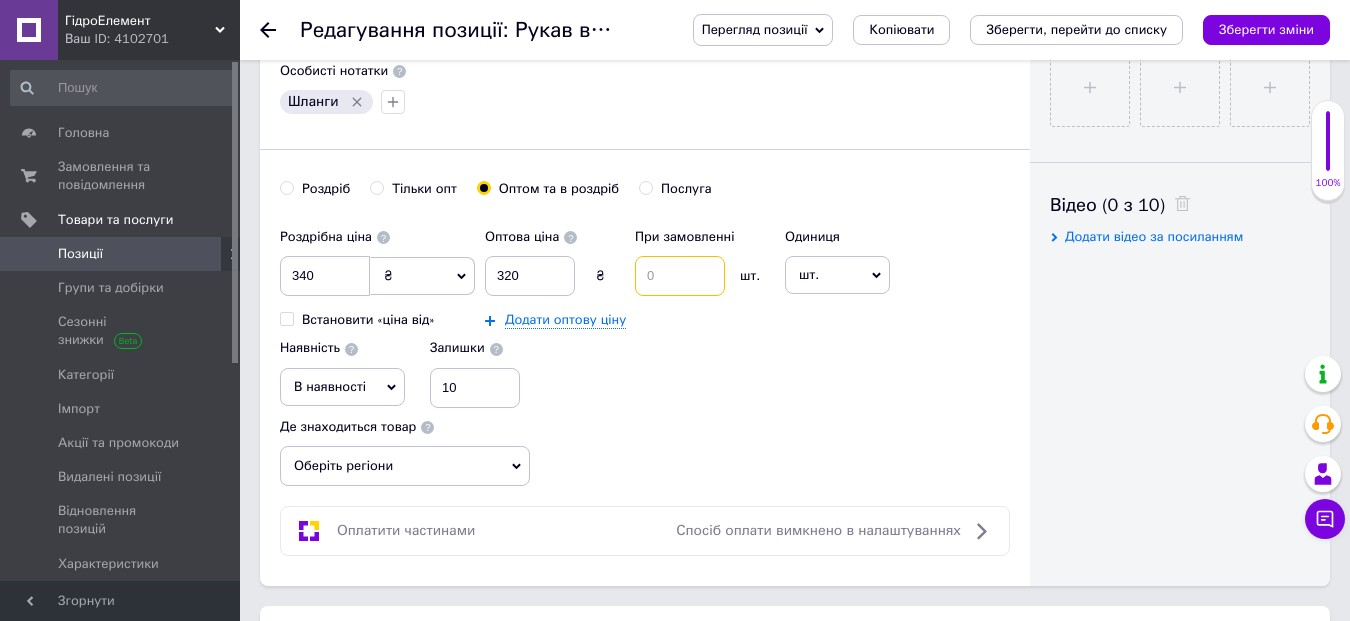 click at bounding box center [680, 276] 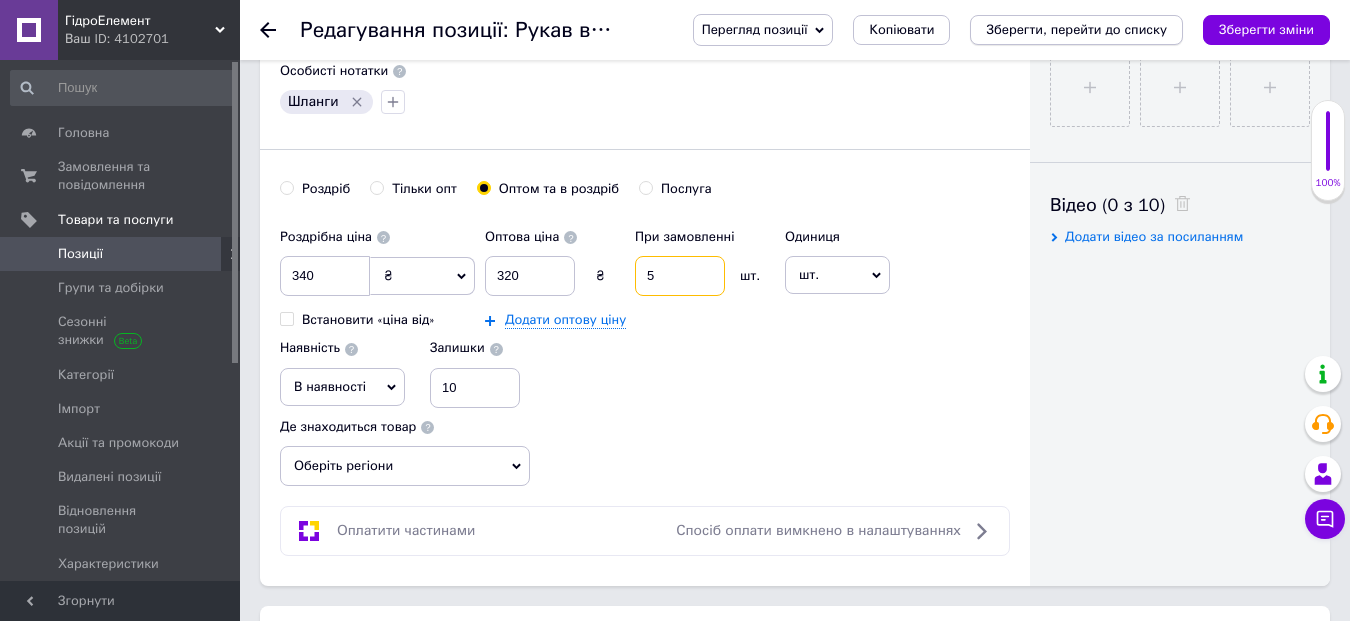 type on "5" 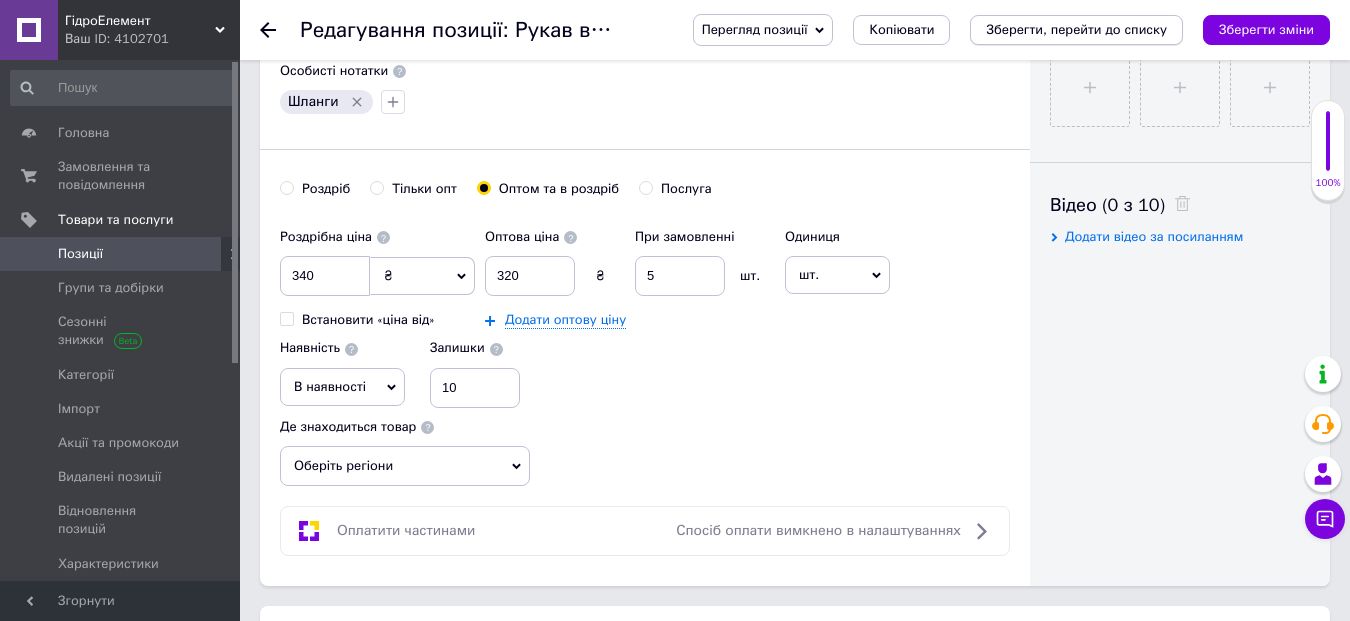 click on "Зберегти, перейти до списку" at bounding box center [1076, 29] 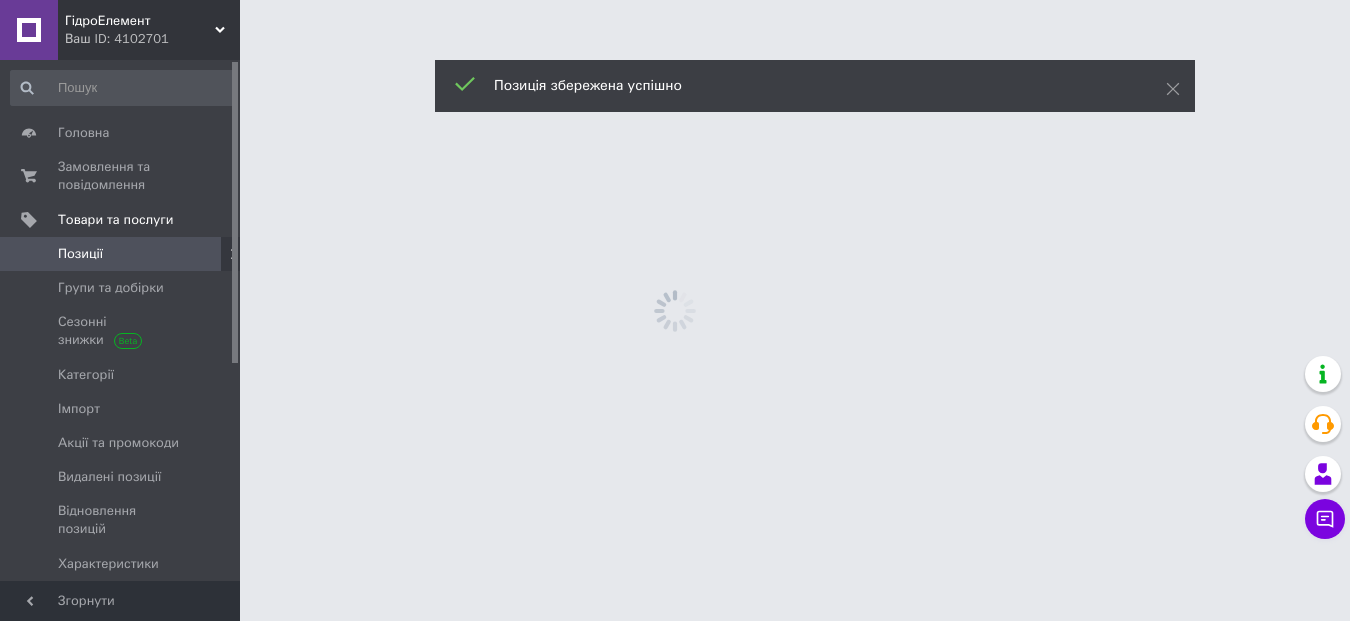 scroll, scrollTop: 0, scrollLeft: 0, axis: both 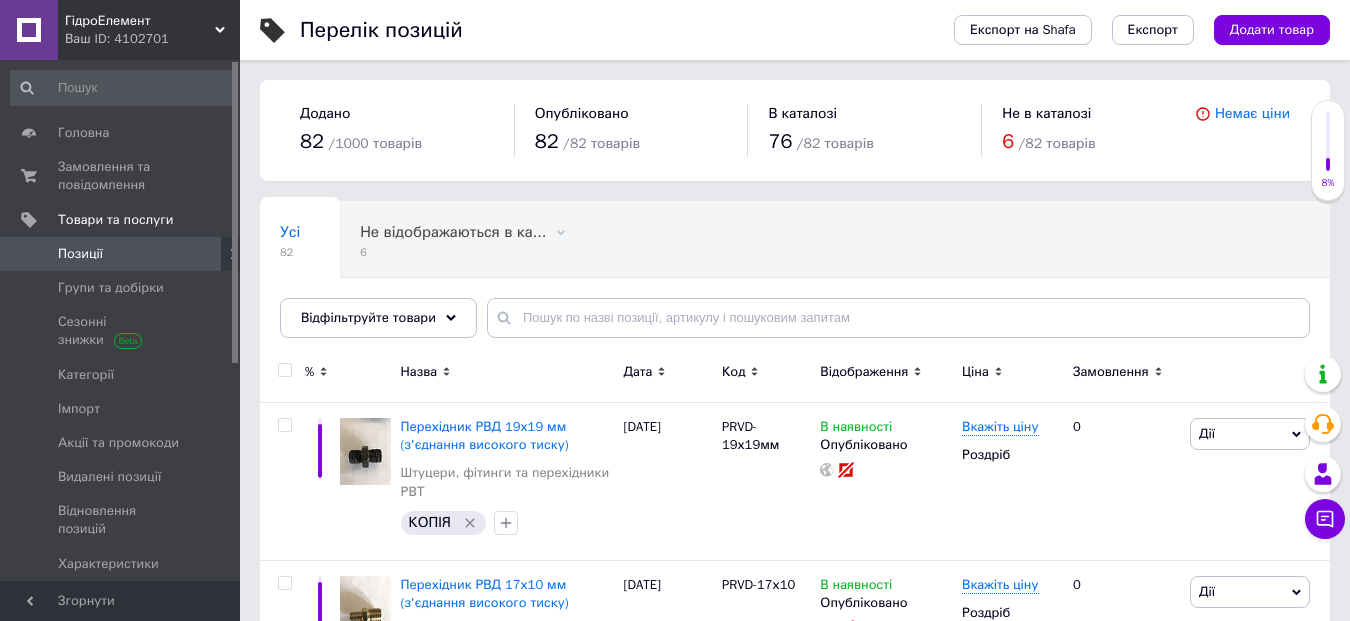 click on "Дата" at bounding box center [637, 372] 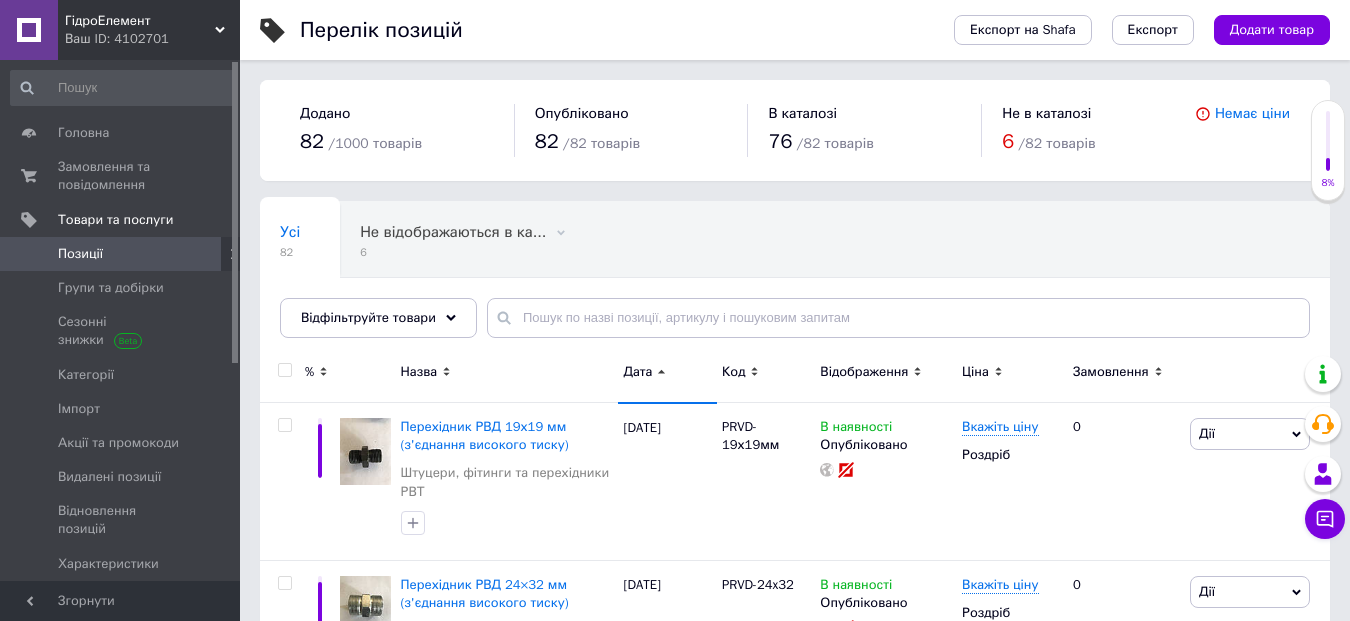 click on "Дата" at bounding box center [637, 372] 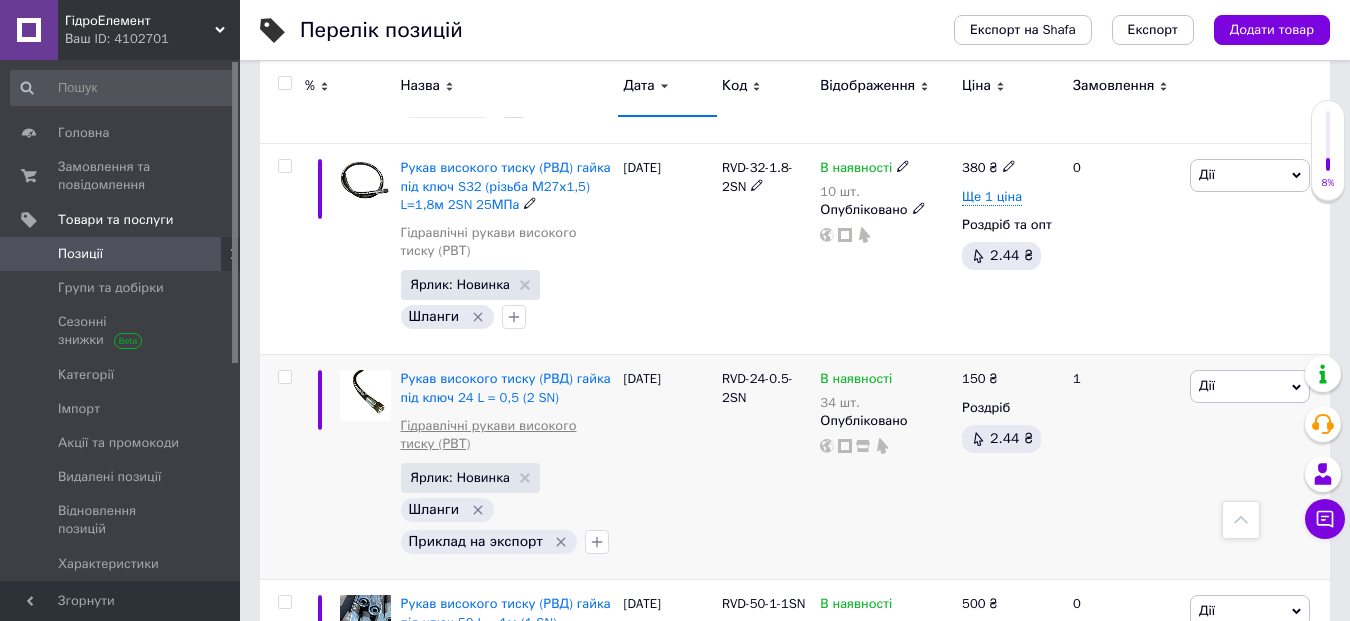 scroll, scrollTop: 800, scrollLeft: 0, axis: vertical 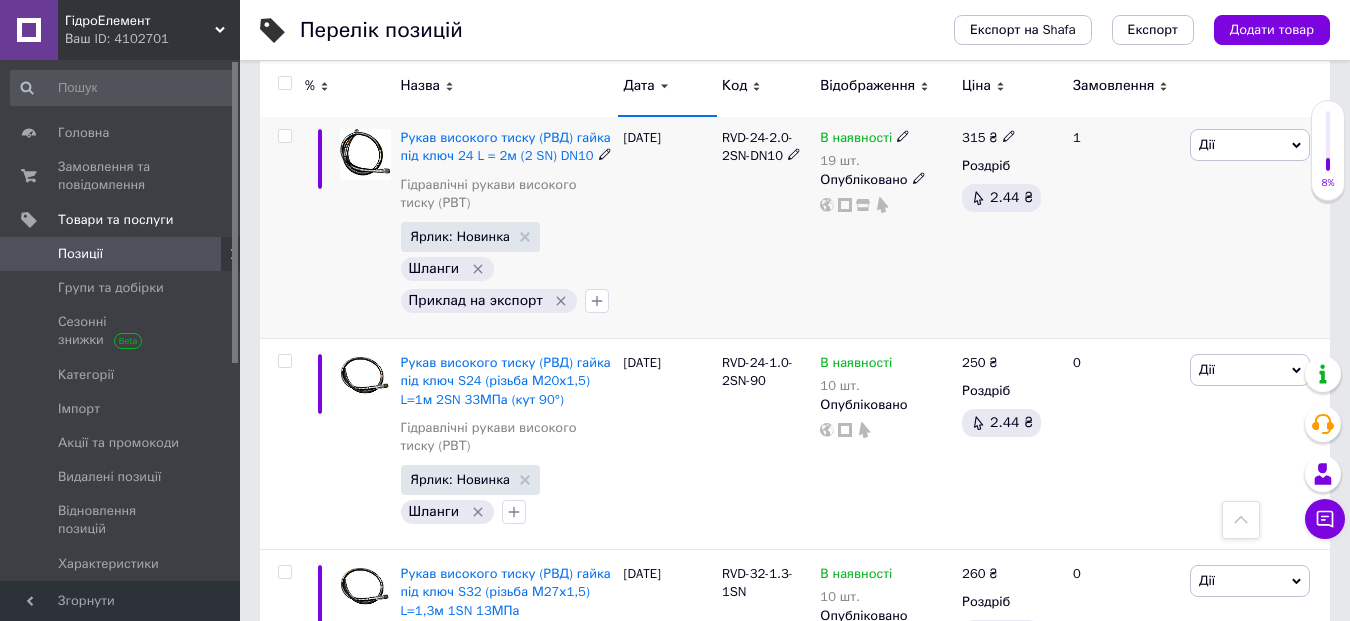 click 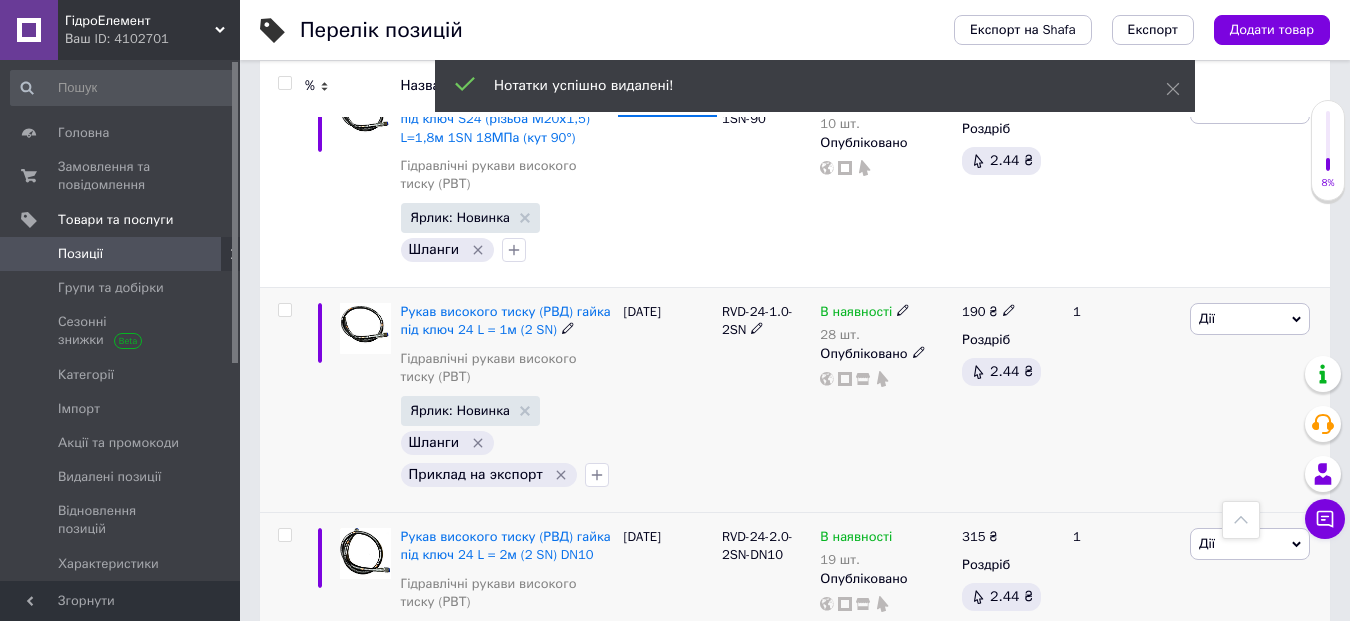 scroll, scrollTop: 4870, scrollLeft: 0, axis: vertical 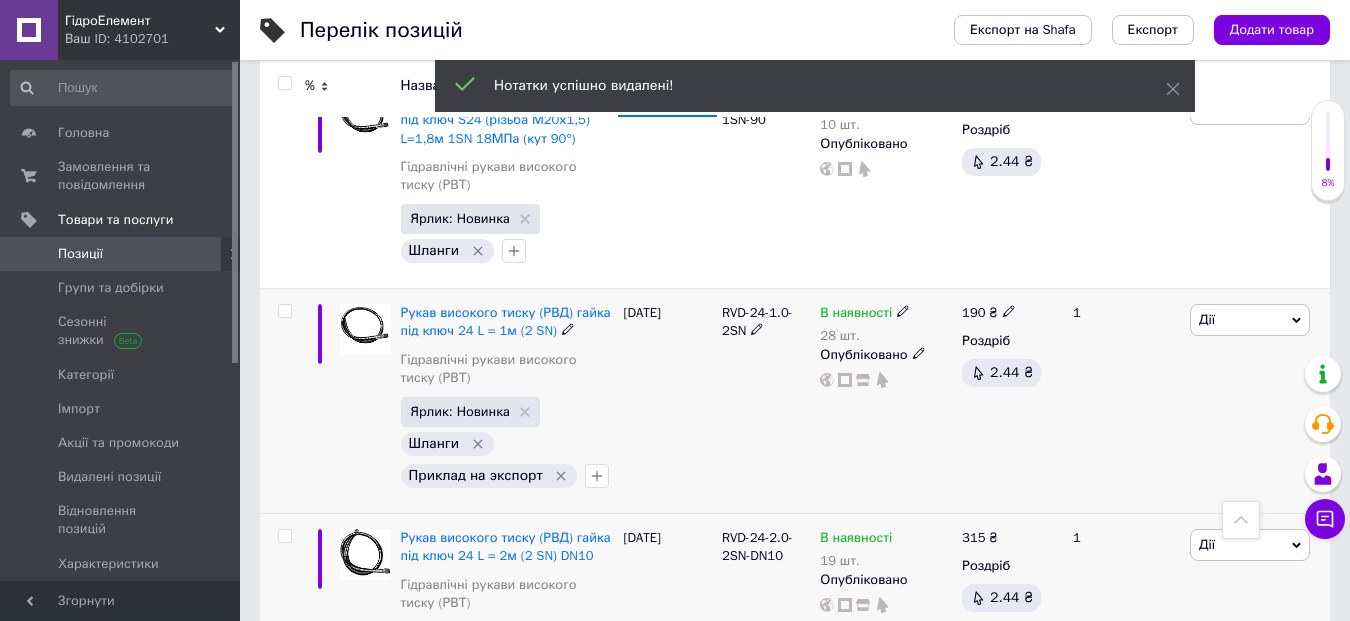 click 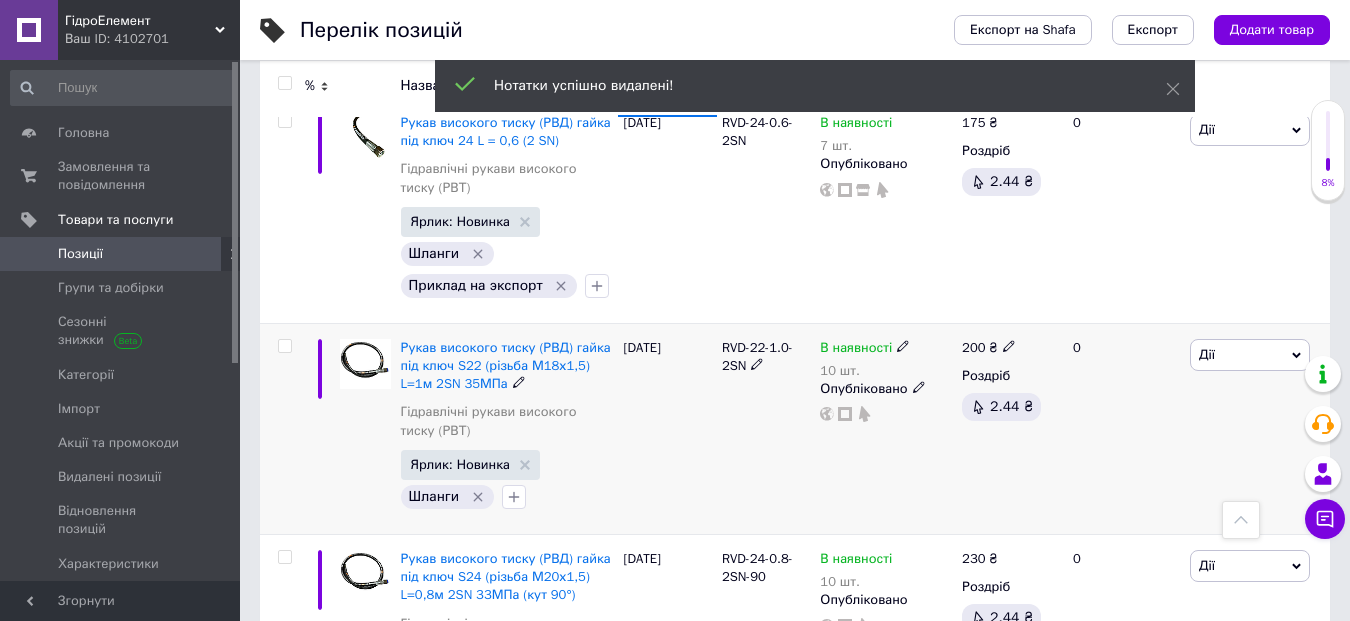 scroll, scrollTop: 3970, scrollLeft: 0, axis: vertical 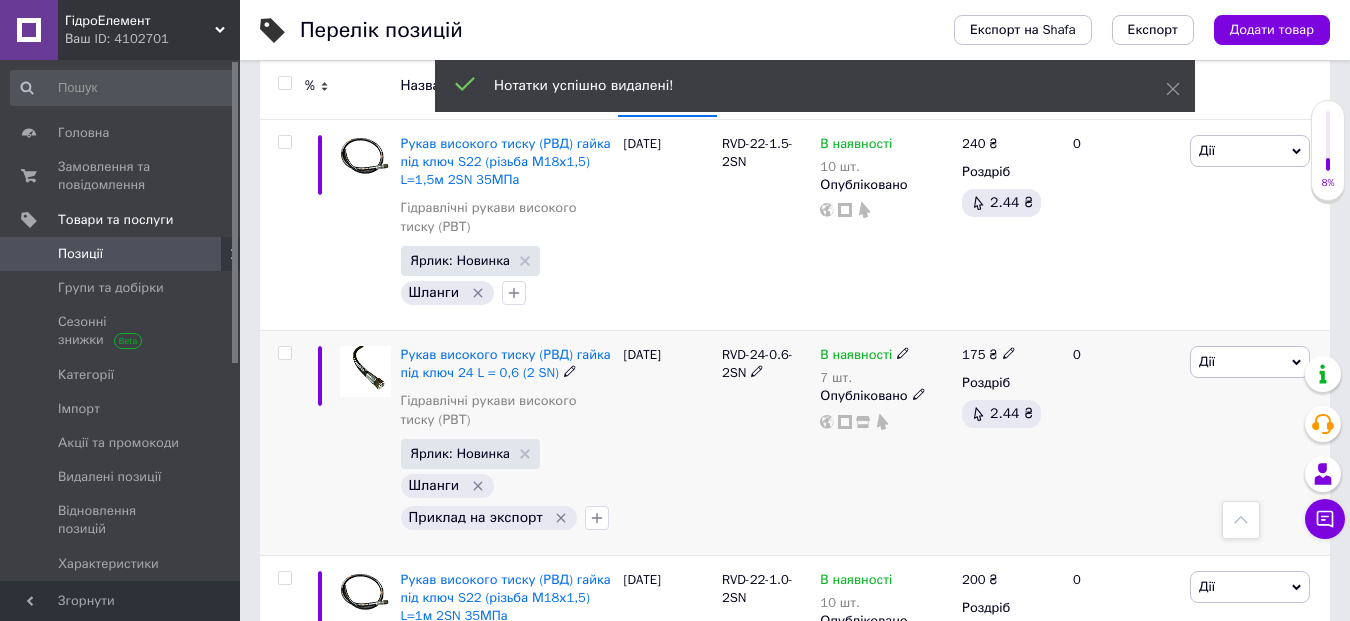click 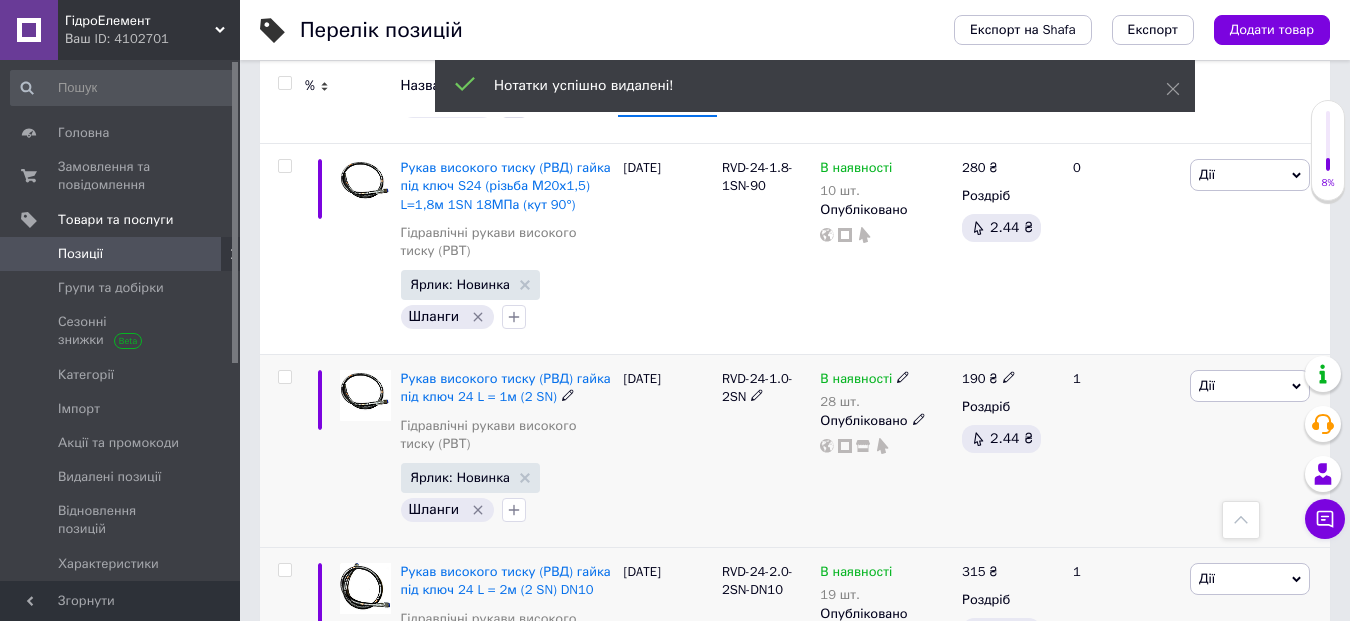 scroll, scrollTop: 5370, scrollLeft: 0, axis: vertical 